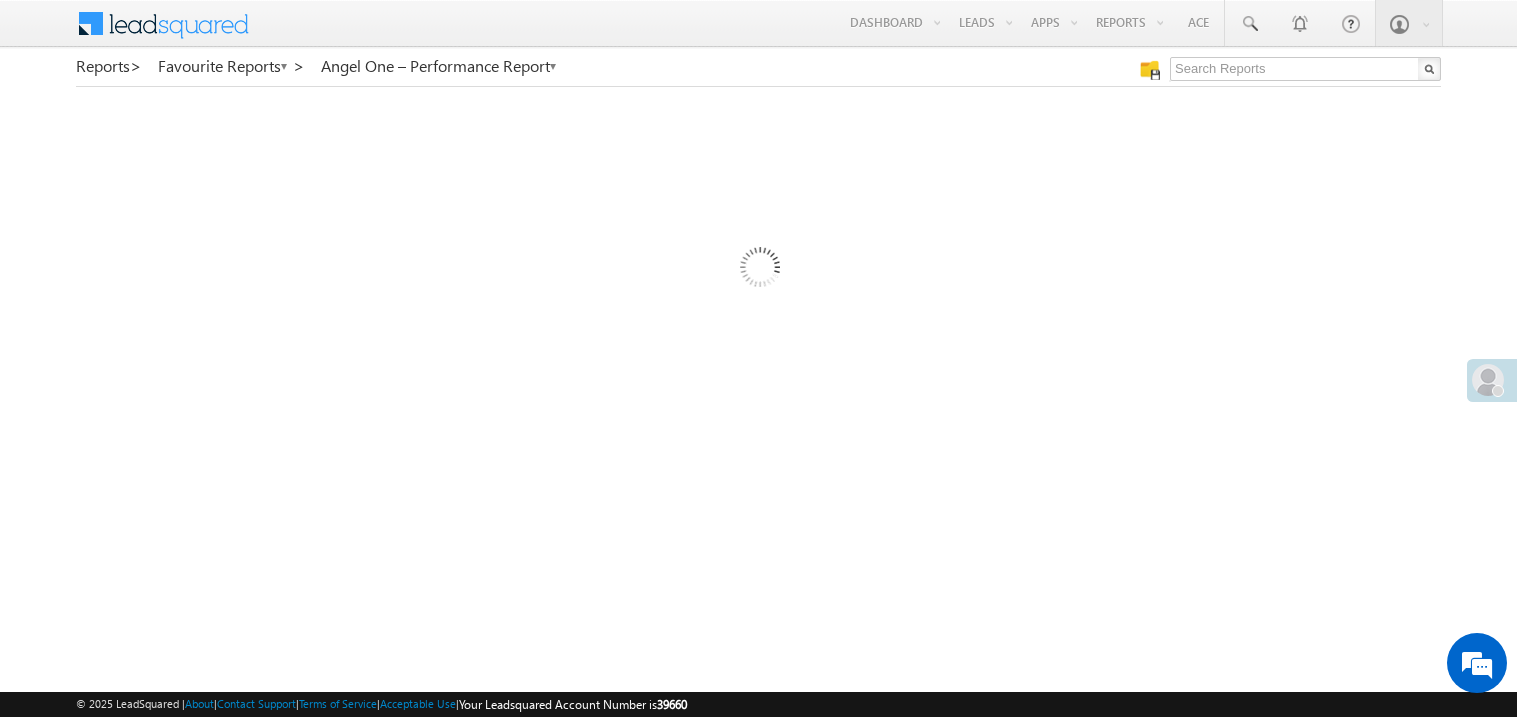 scroll, scrollTop: 0, scrollLeft: 0, axis: both 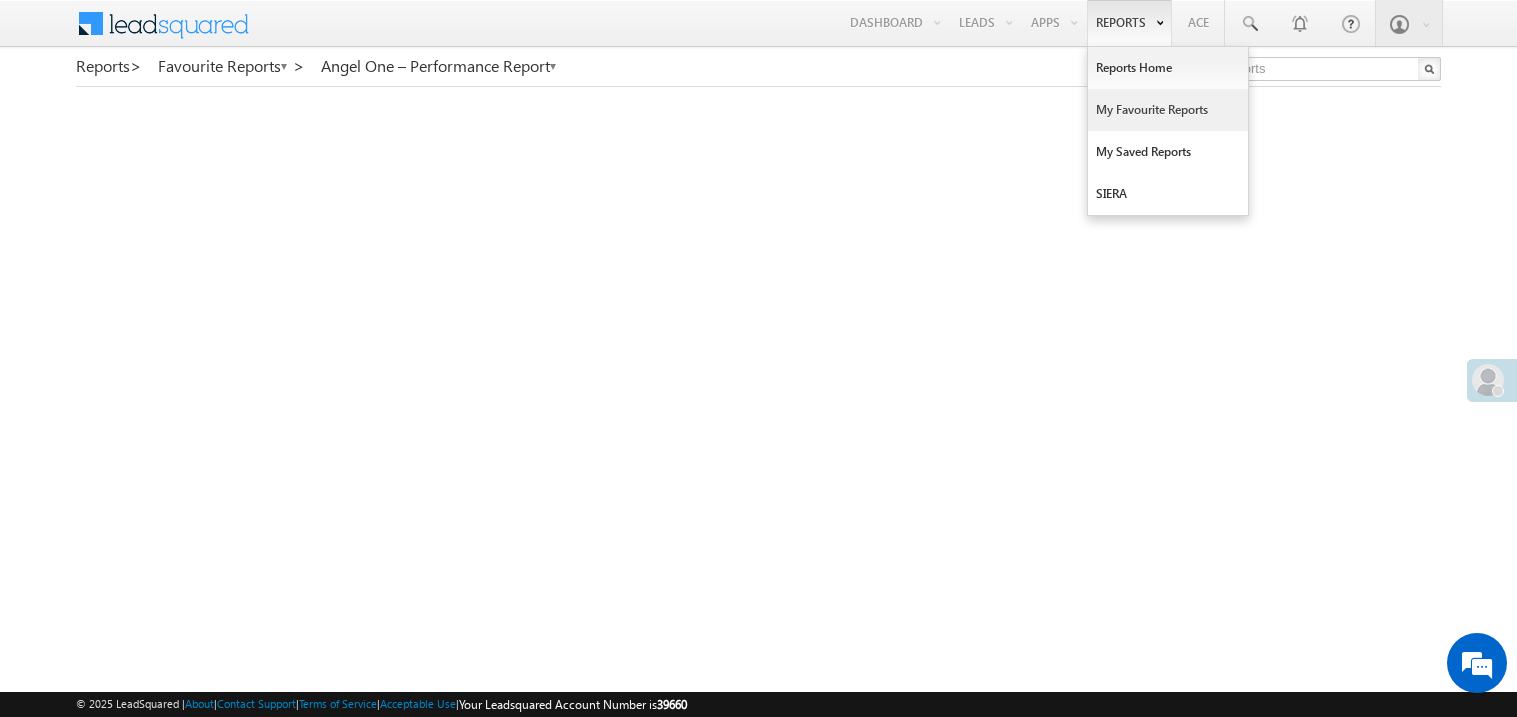 click on "My Favourite Reports" at bounding box center [1168, 110] 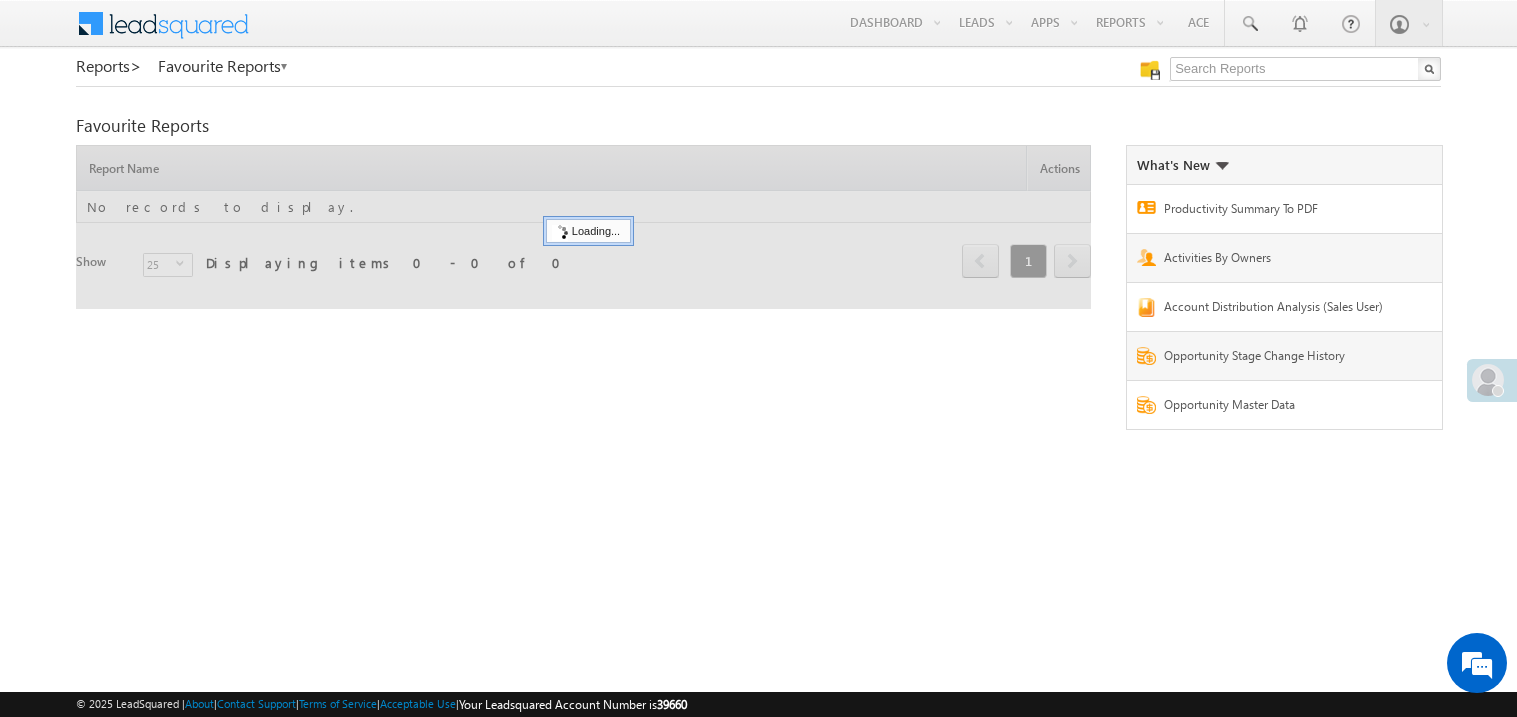 scroll, scrollTop: 0, scrollLeft: 0, axis: both 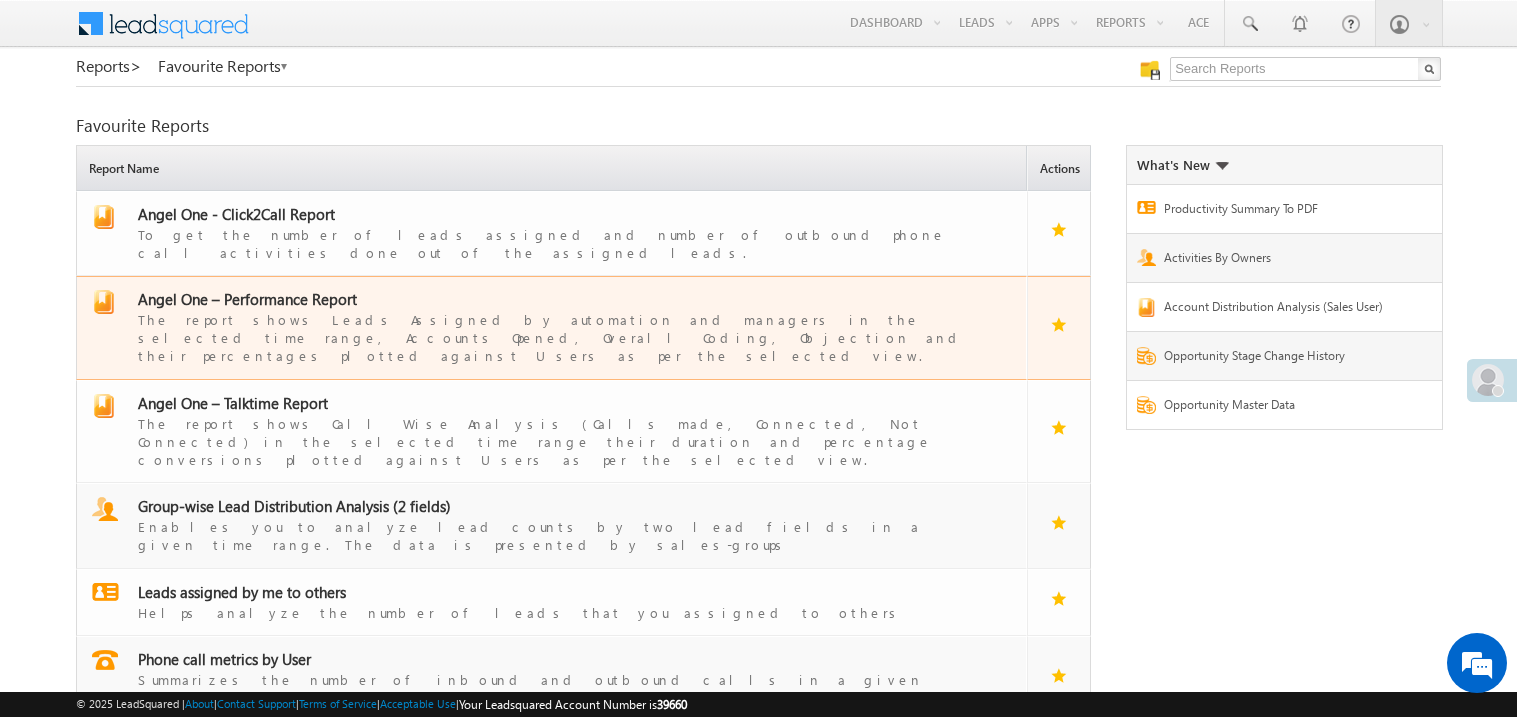 click on "Angel One – Performance Report" at bounding box center (247, 299) 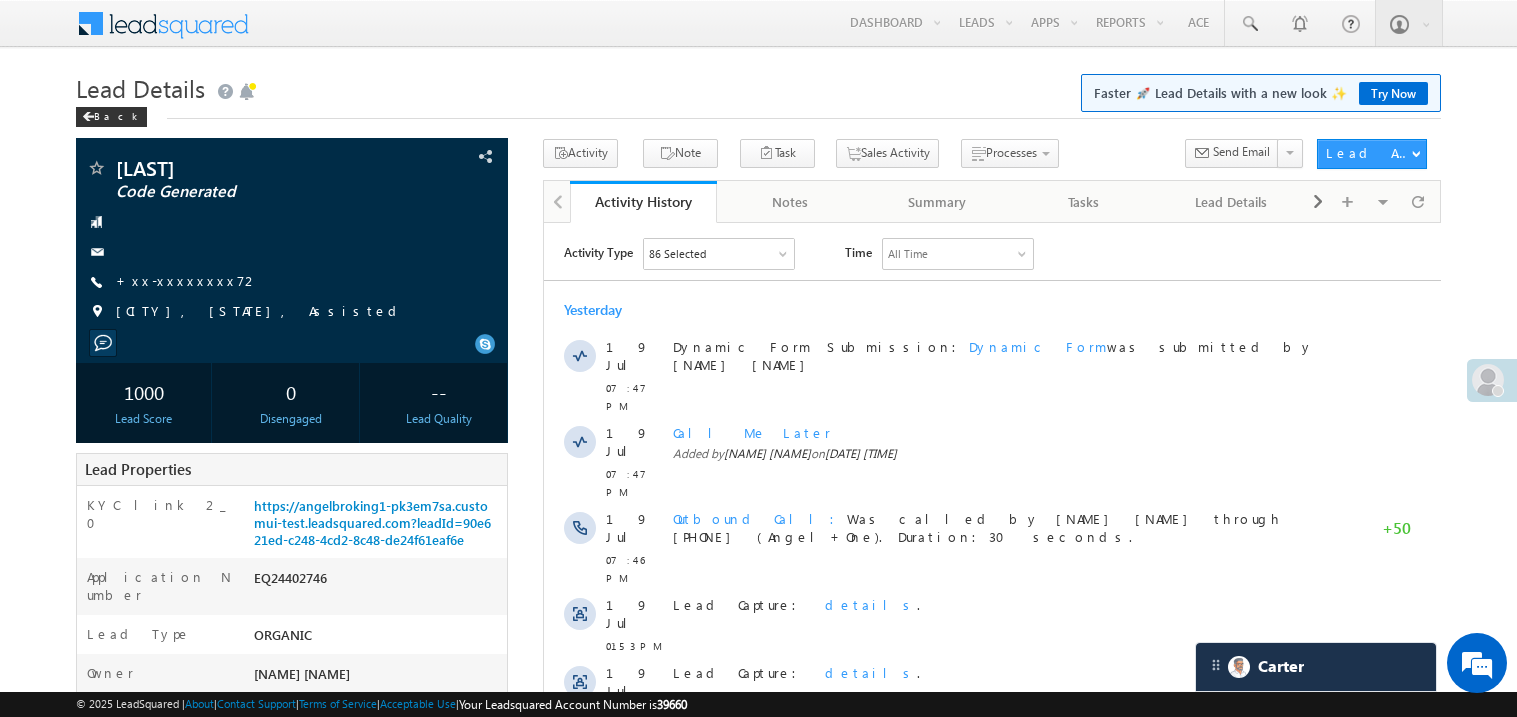 scroll, scrollTop: 0, scrollLeft: 0, axis: both 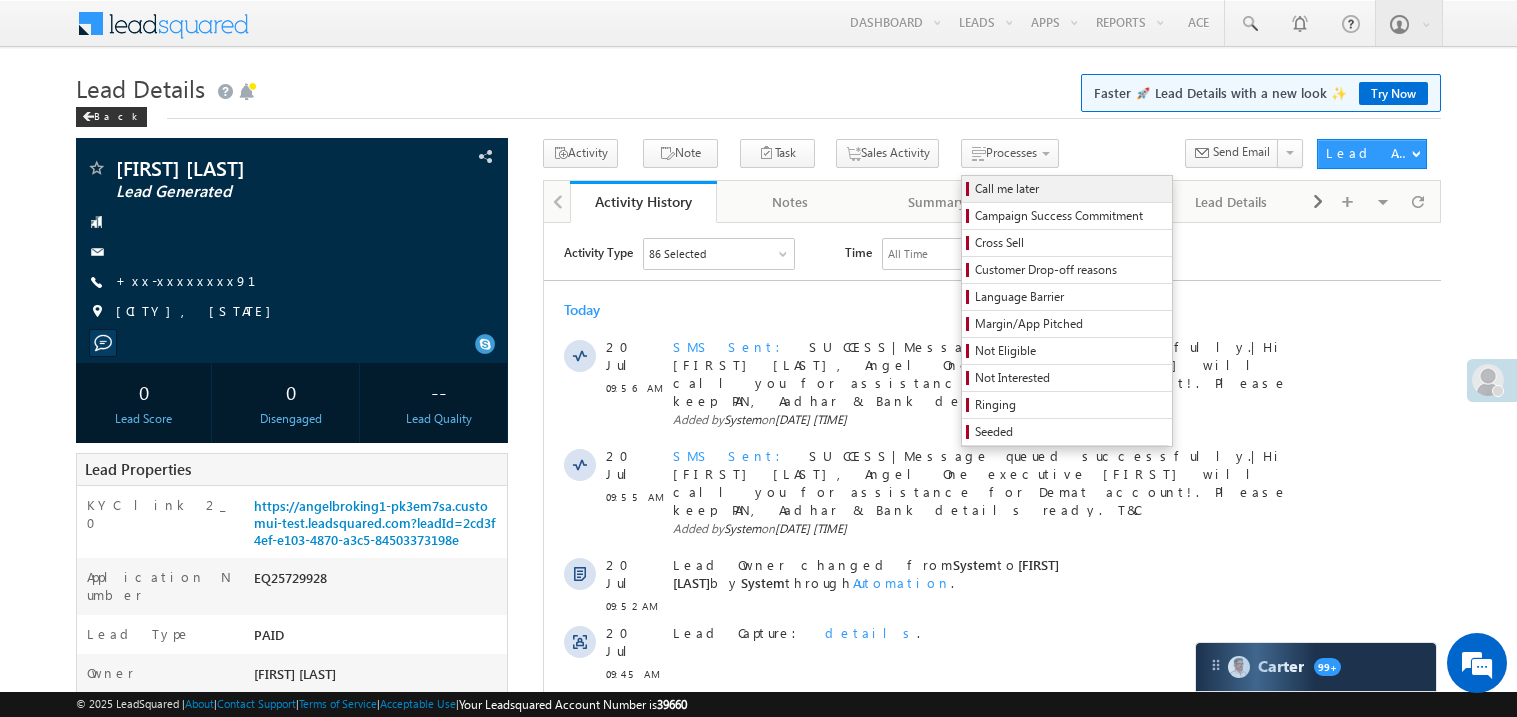 click on "Call me later" at bounding box center (1070, 189) 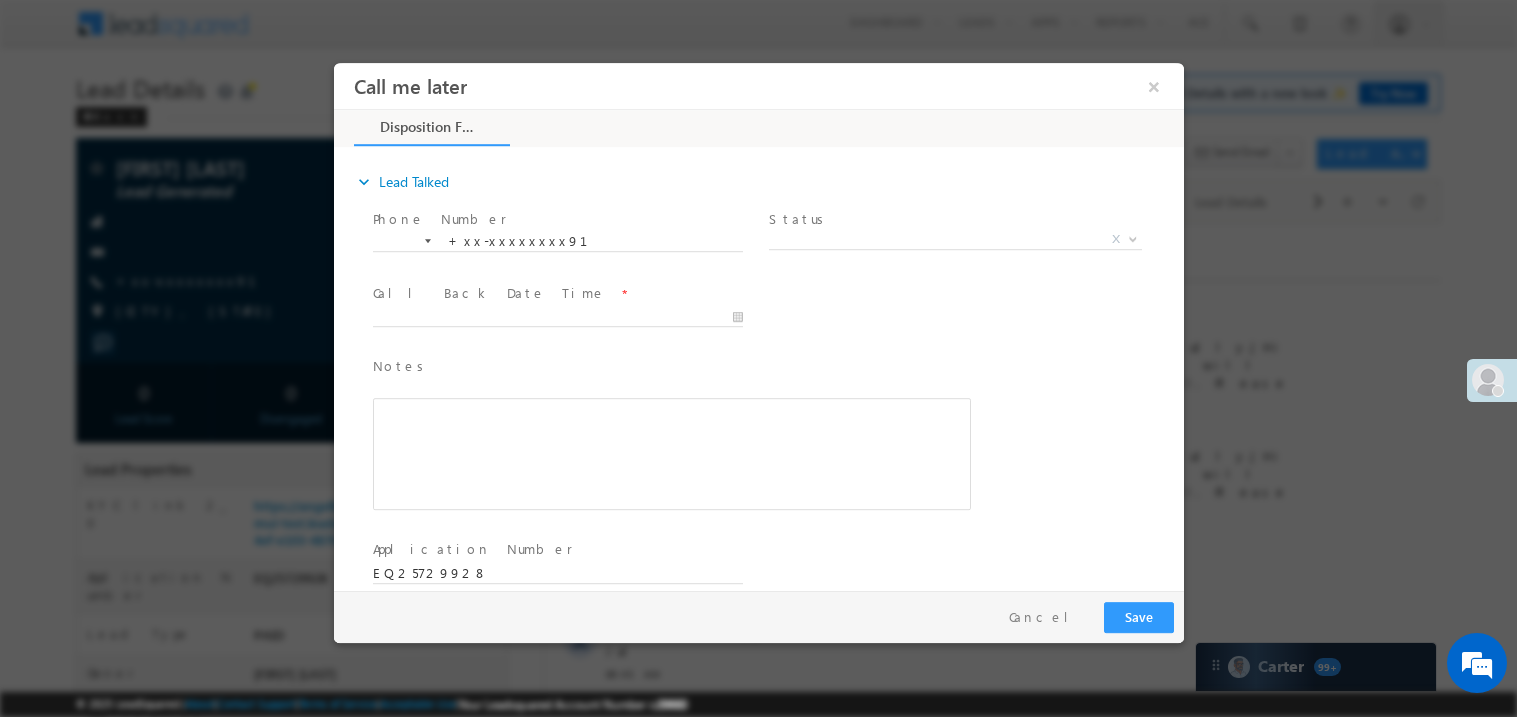 scroll, scrollTop: 0, scrollLeft: 0, axis: both 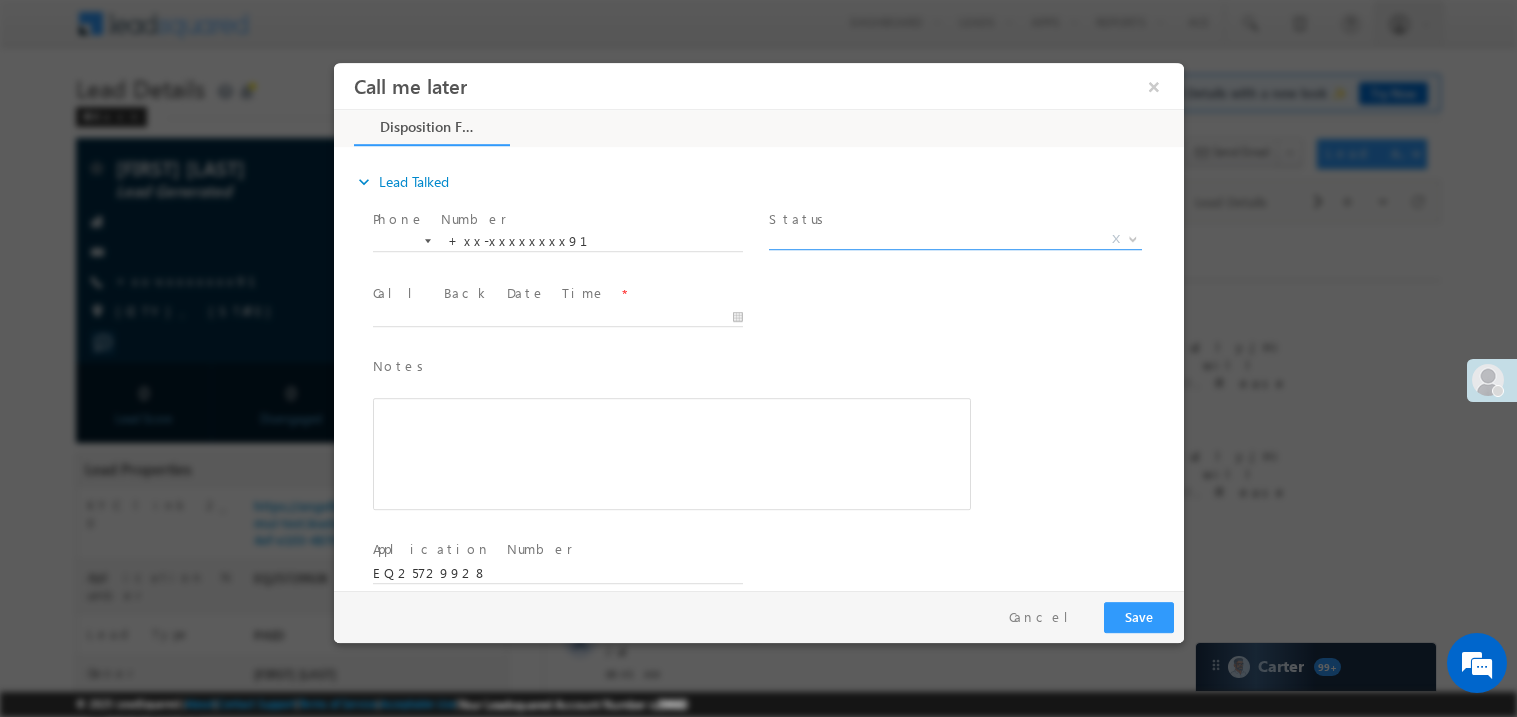 click on "X" at bounding box center [954, 239] 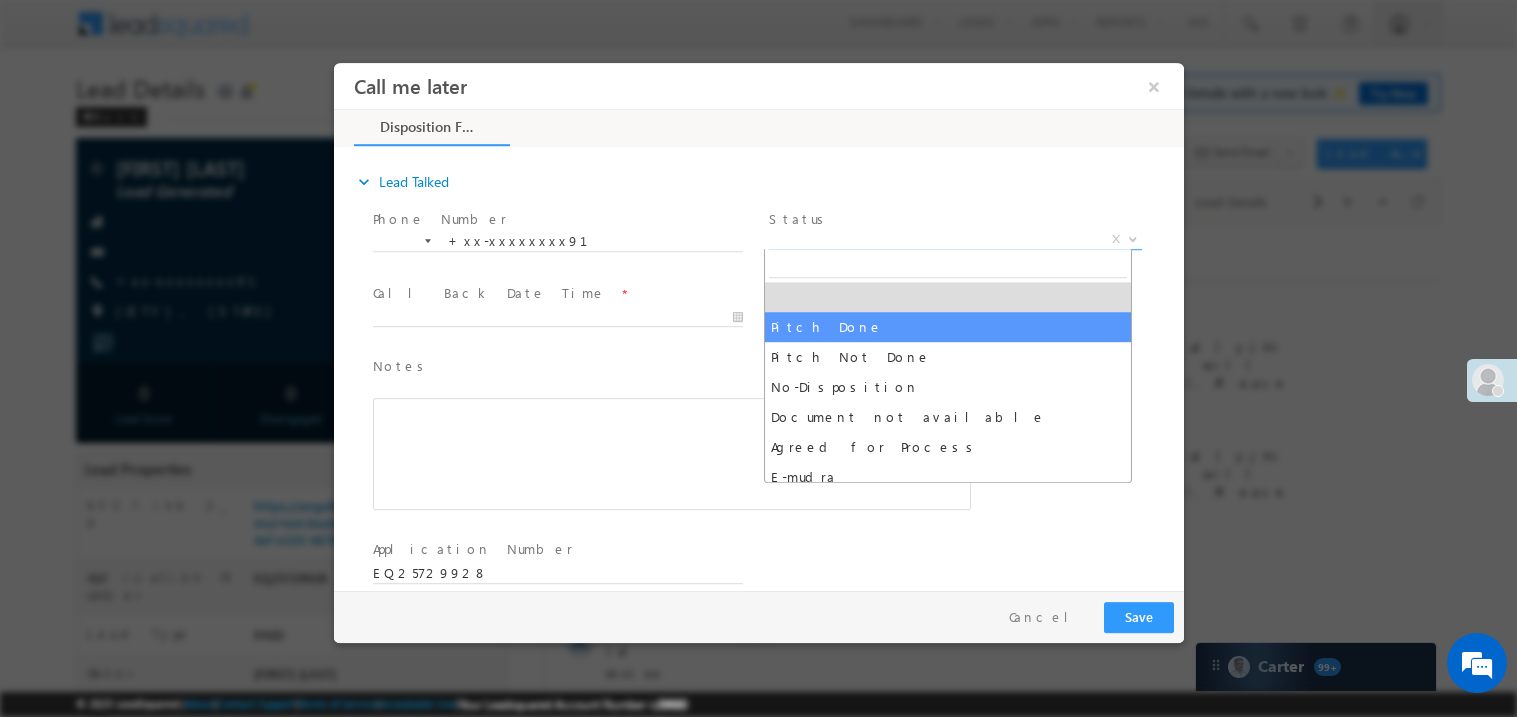 select on "Pitch Not Done" 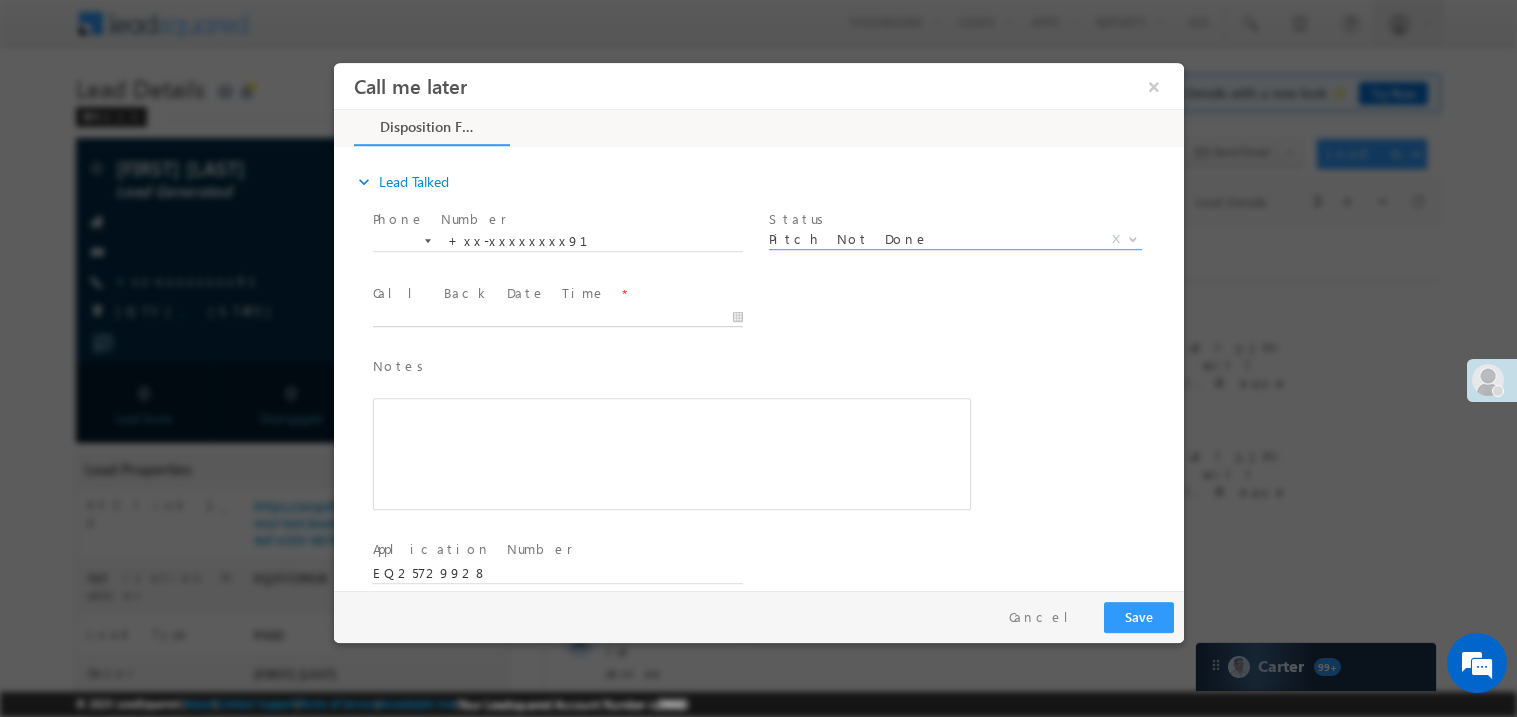 click on "Call me later
×" at bounding box center [758, 325] 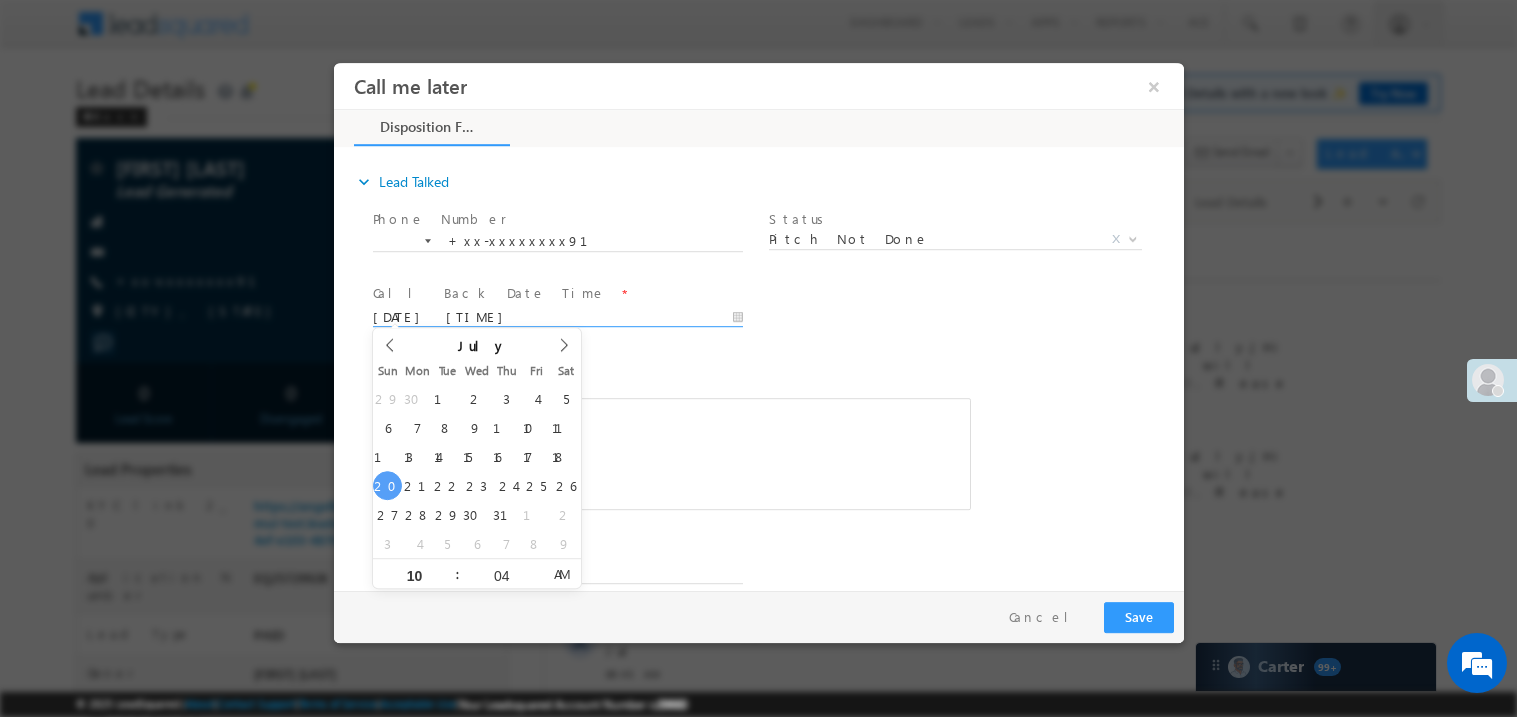 click at bounding box center (671, 453) 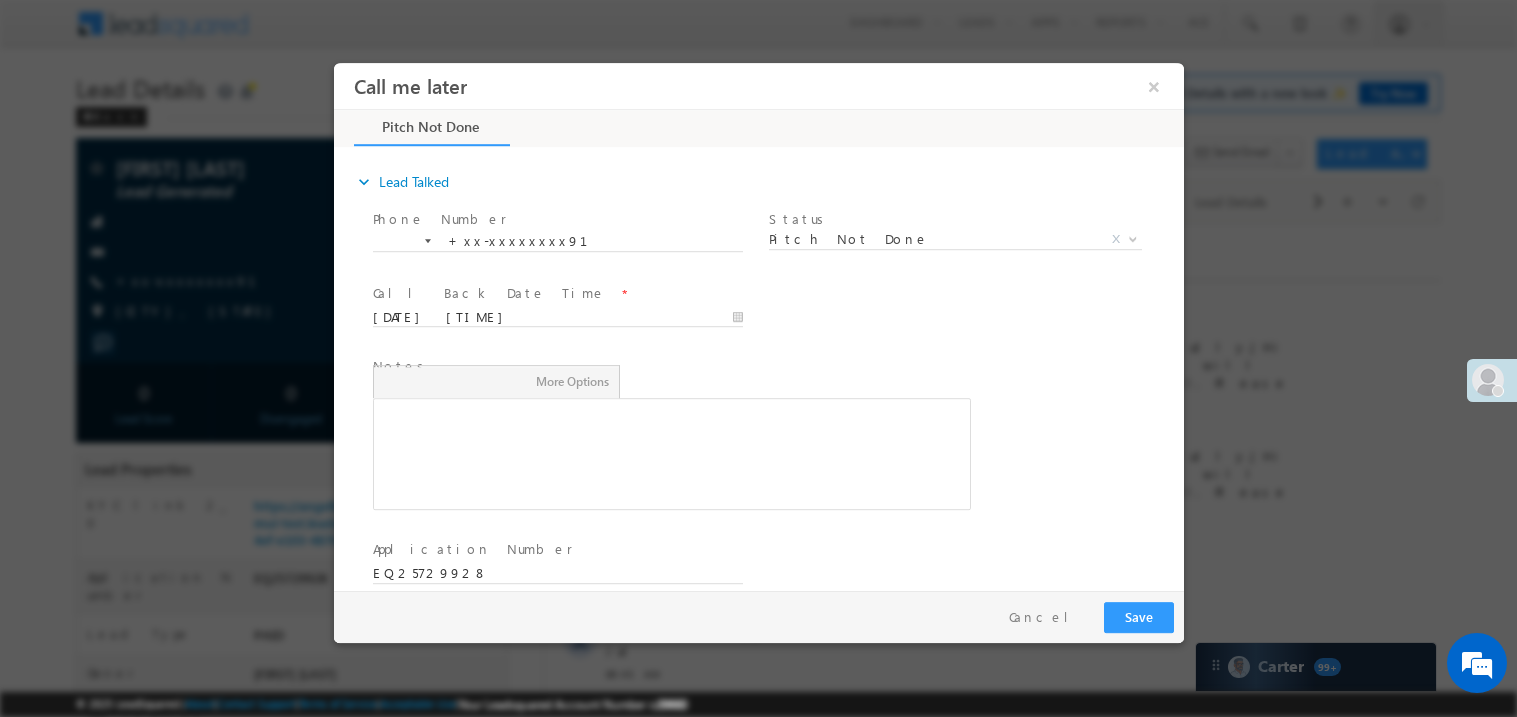 type 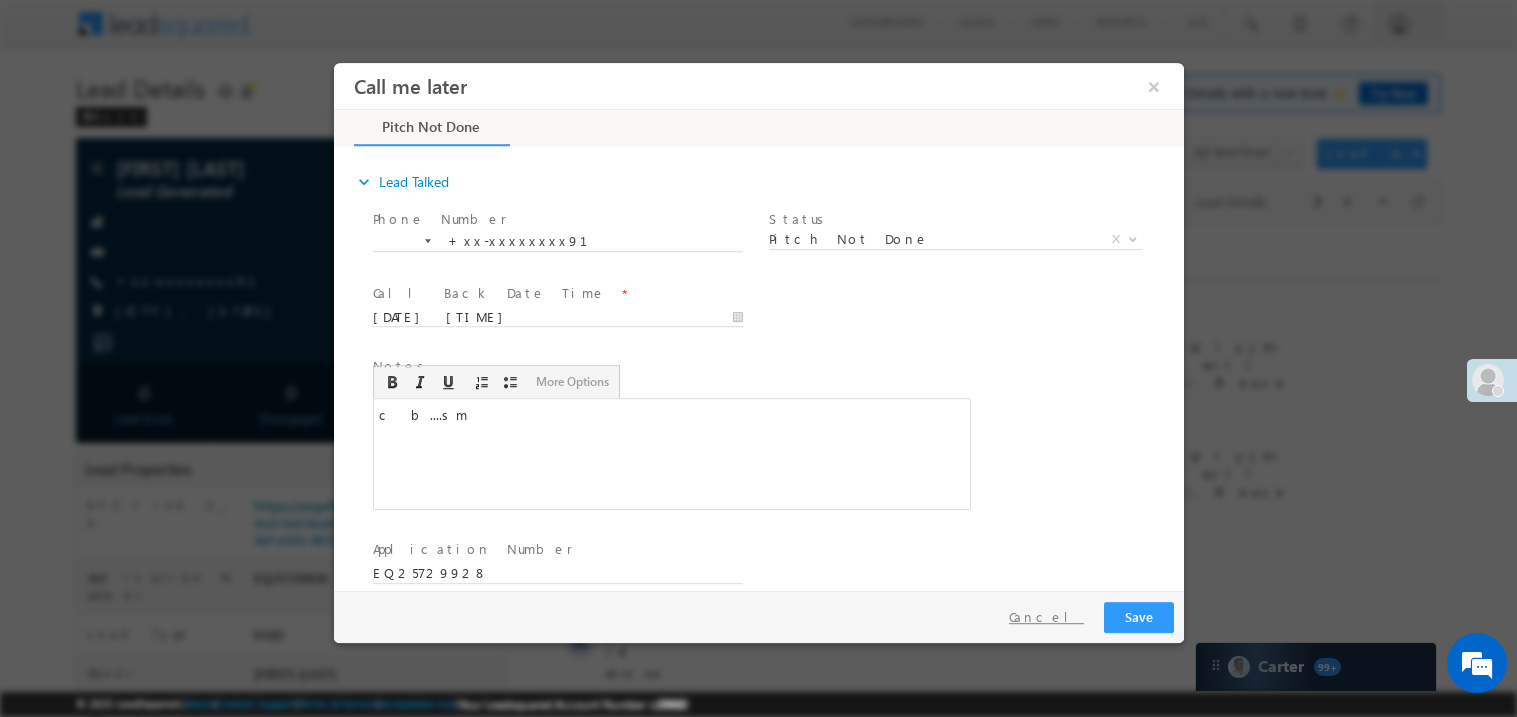 scroll, scrollTop: 0, scrollLeft: 0, axis: both 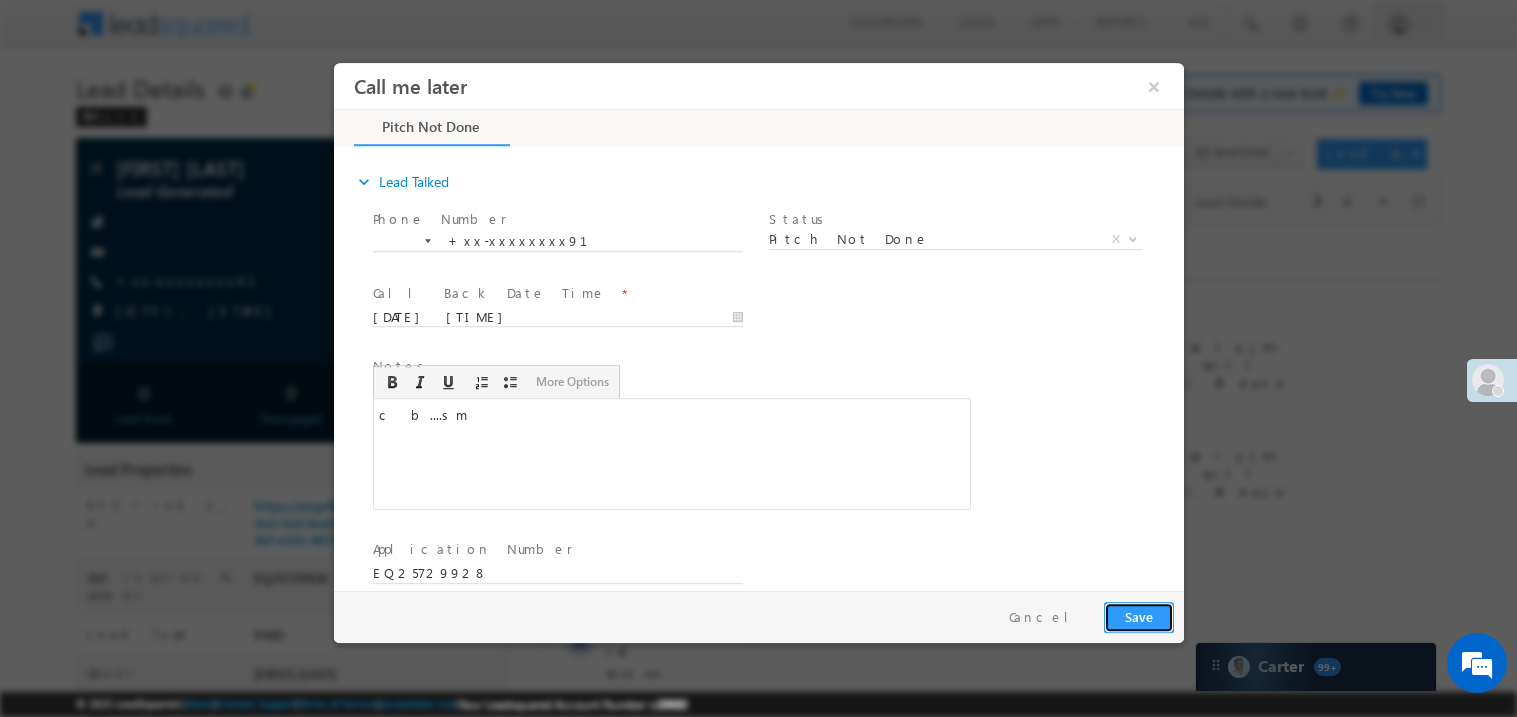 click on "Save" at bounding box center [1138, 616] 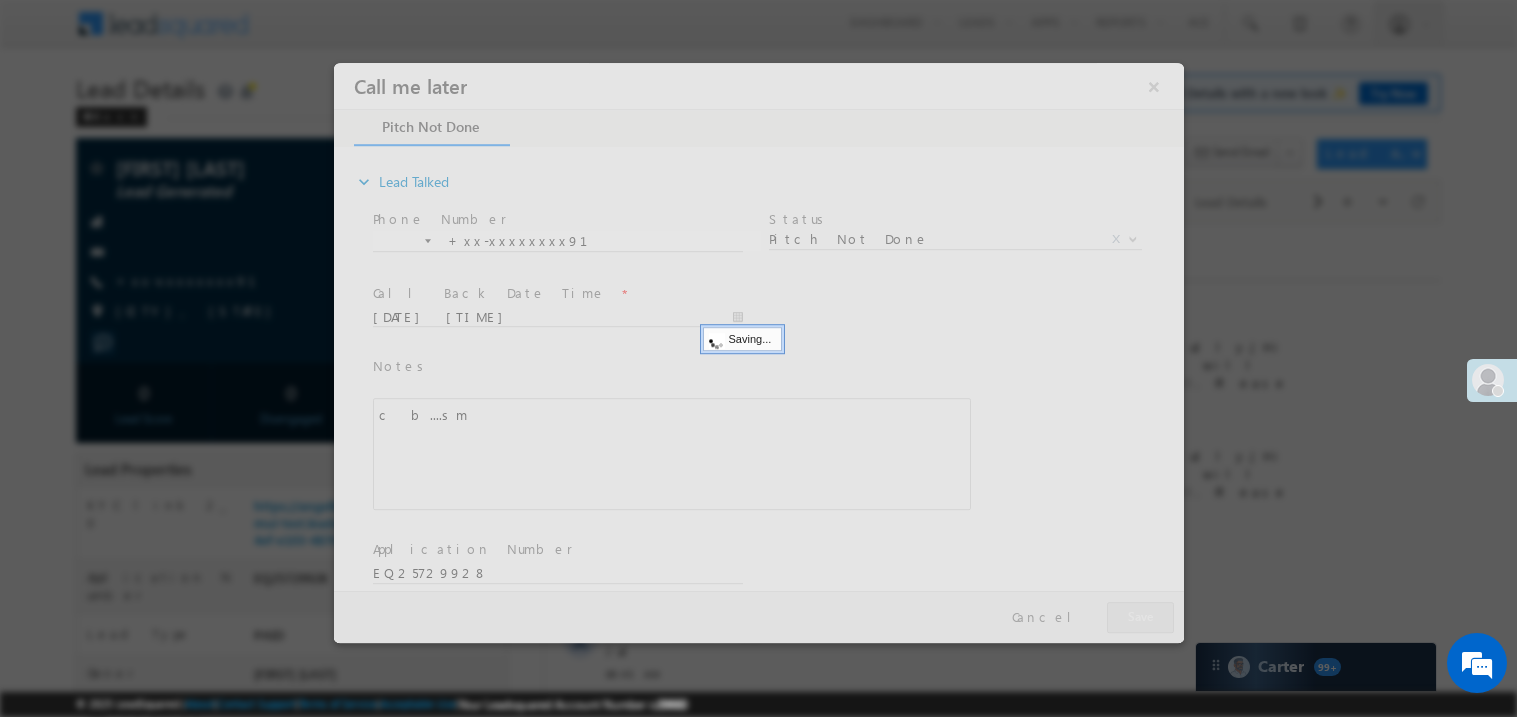 click at bounding box center [758, 352] 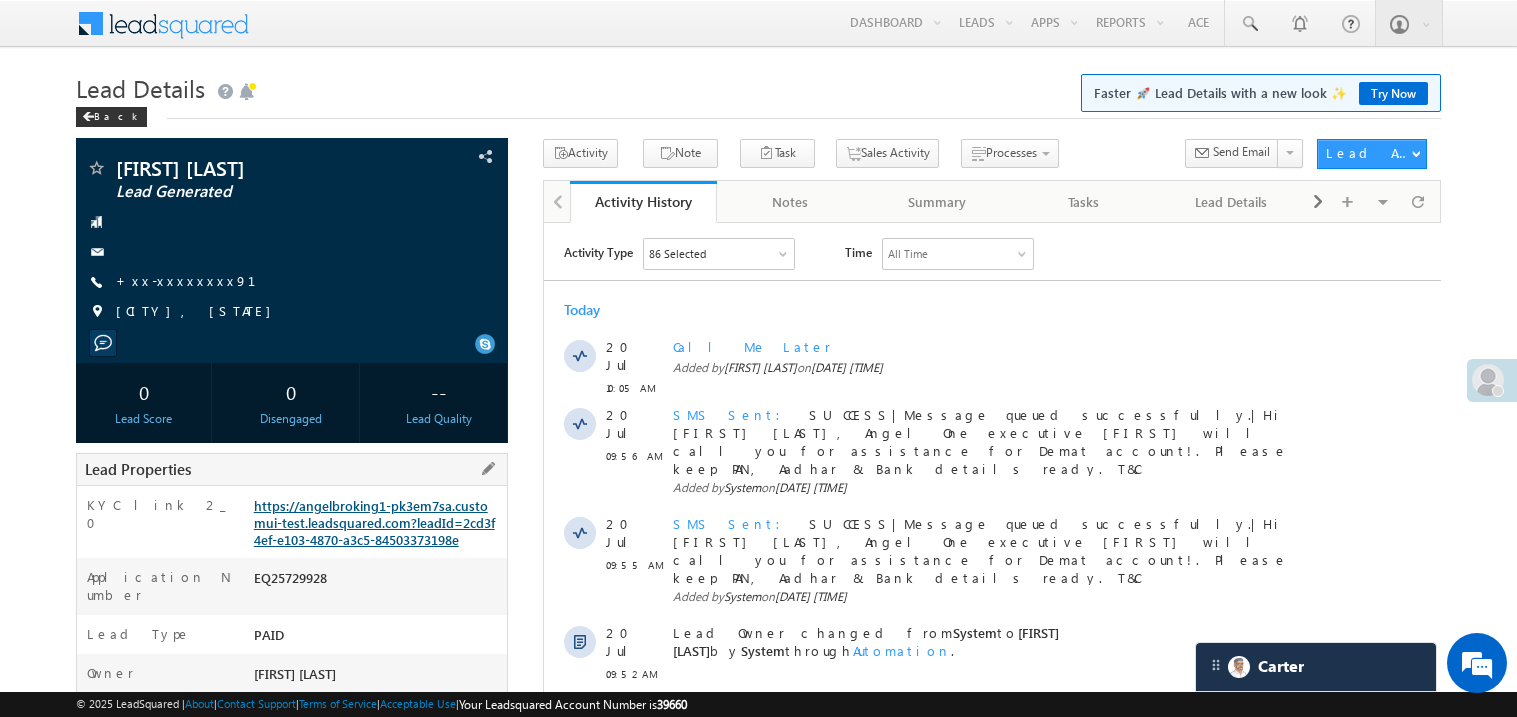 click on "https://angelbroking1-pk3em7sa.customui-test.leadsquared.com?leadId=2cd3f4ef-e103-4870-a3c5-84503373198e" at bounding box center (374, 522) 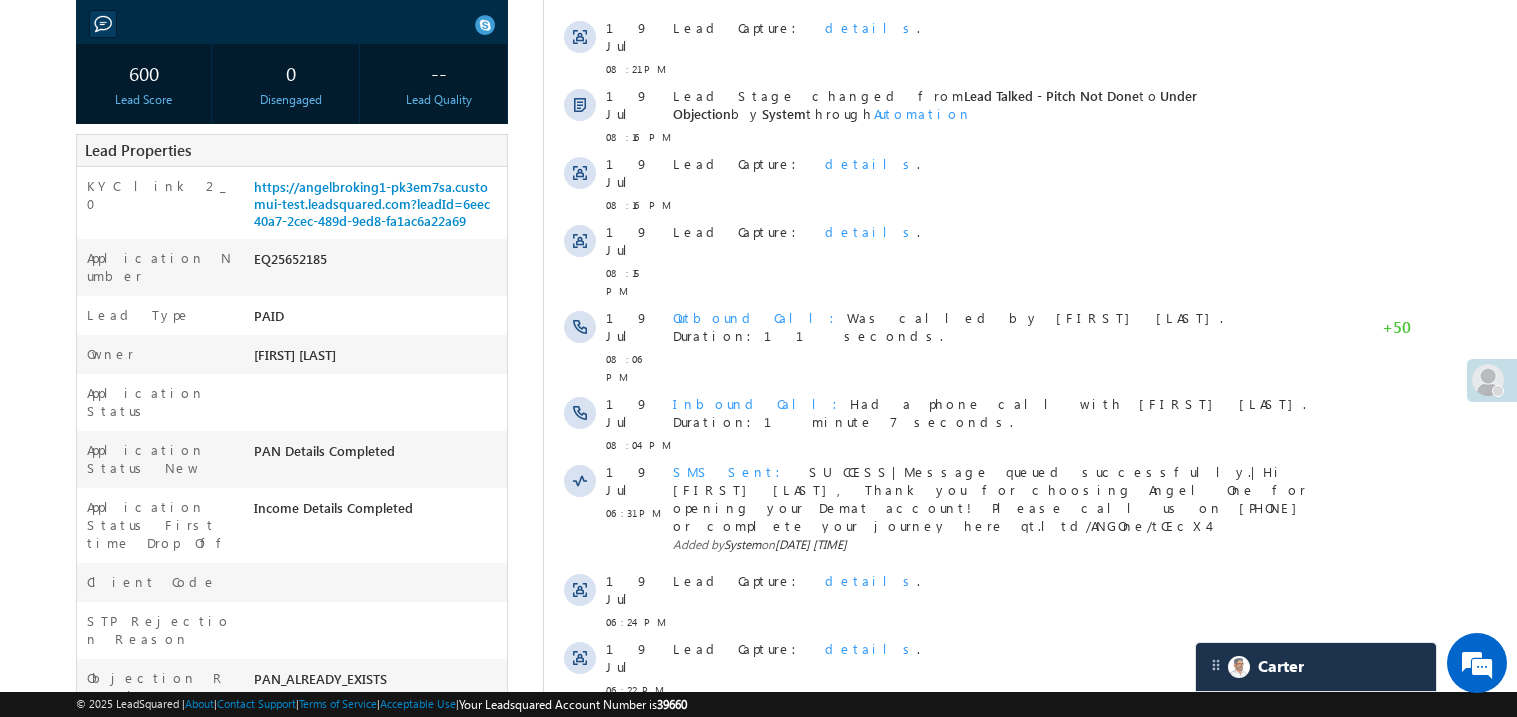 scroll, scrollTop: 0, scrollLeft: 0, axis: both 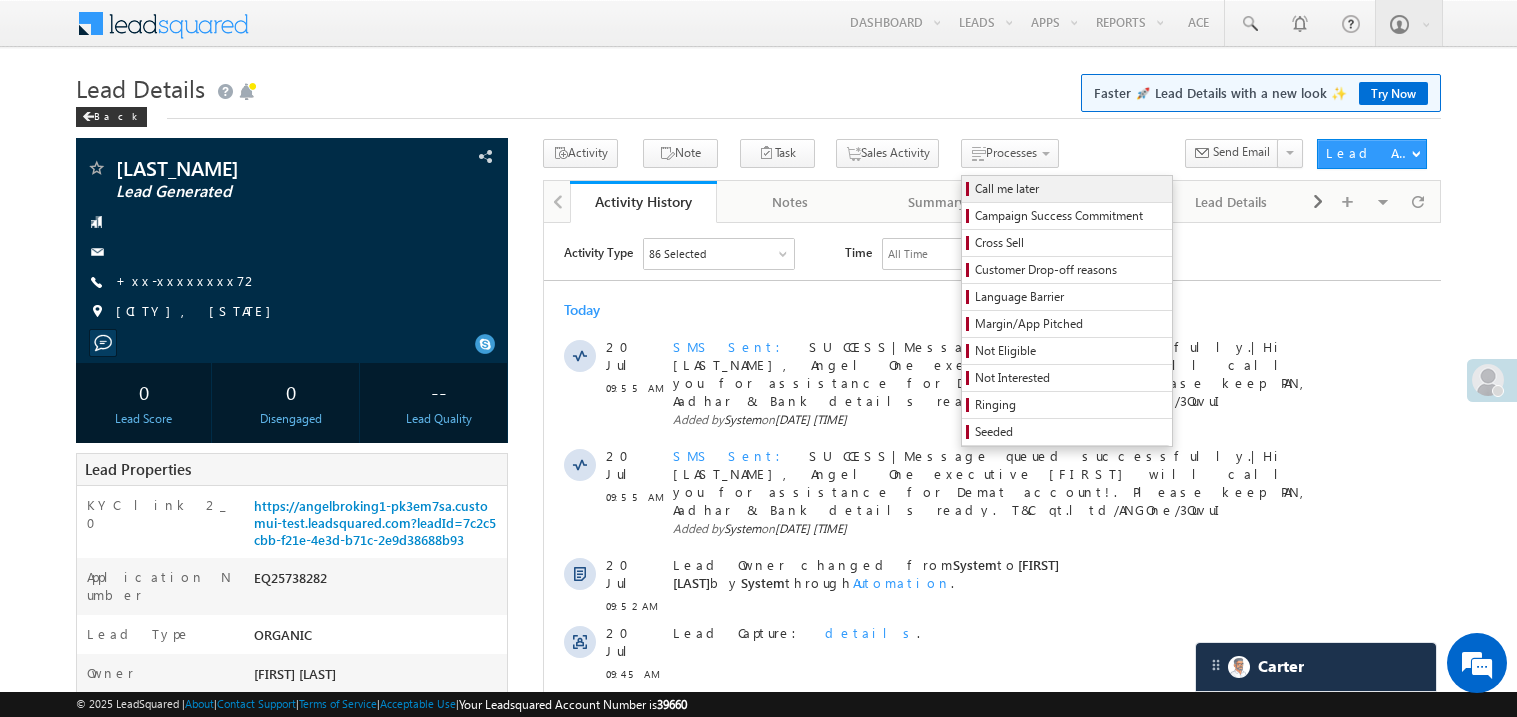 click on "Call me later" at bounding box center (1070, 189) 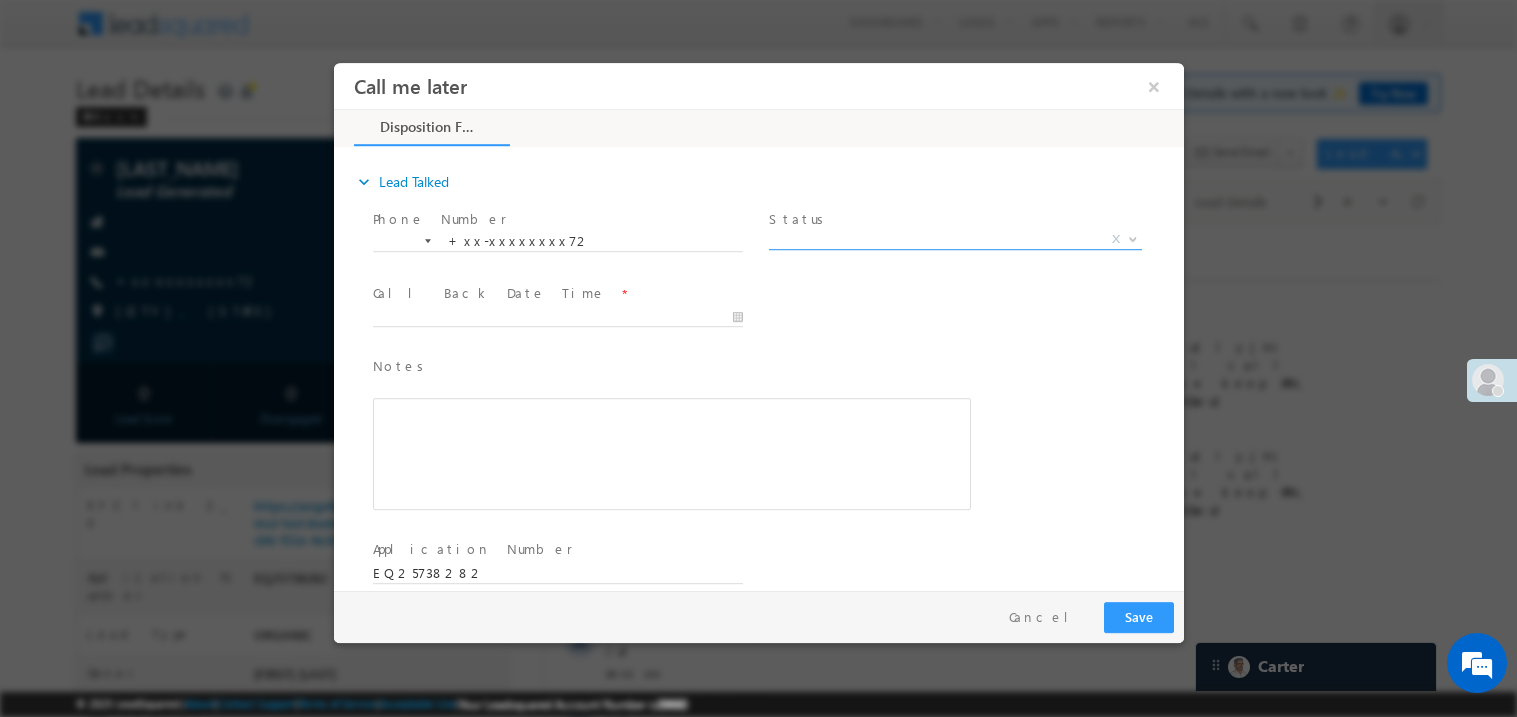 scroll, scrollTop: 0, scrollLeft: 0, axis: both 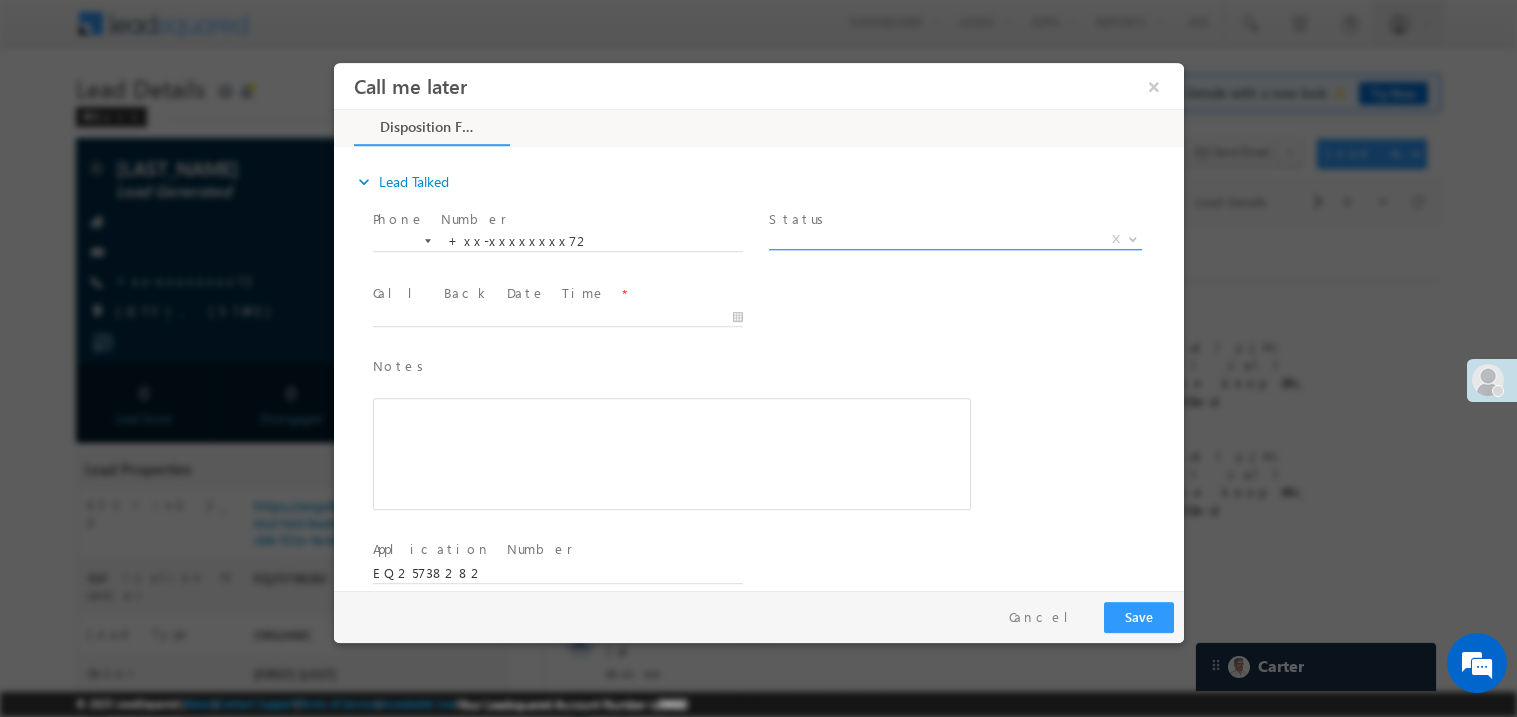 click on "X" at bounding box center (954, 239) 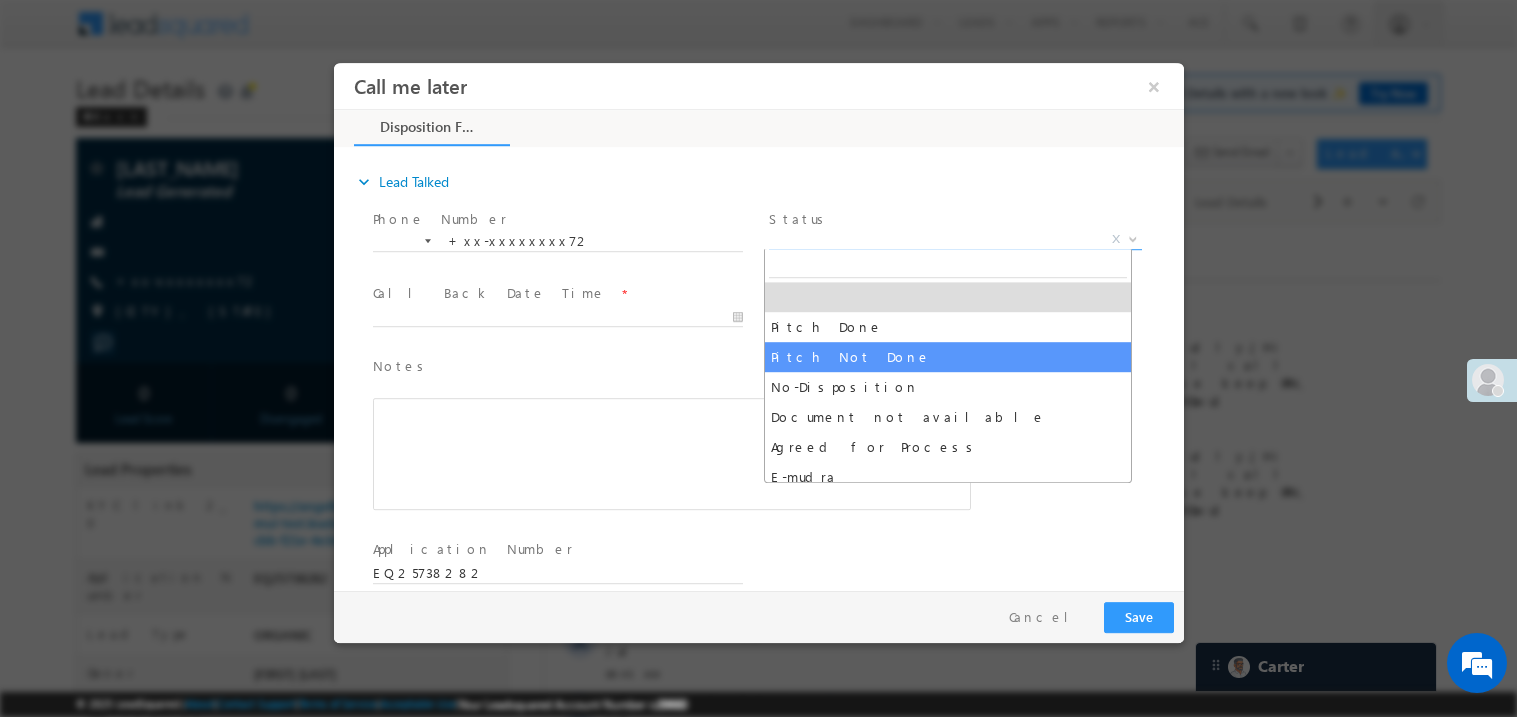 select on "Pitch Not Done" 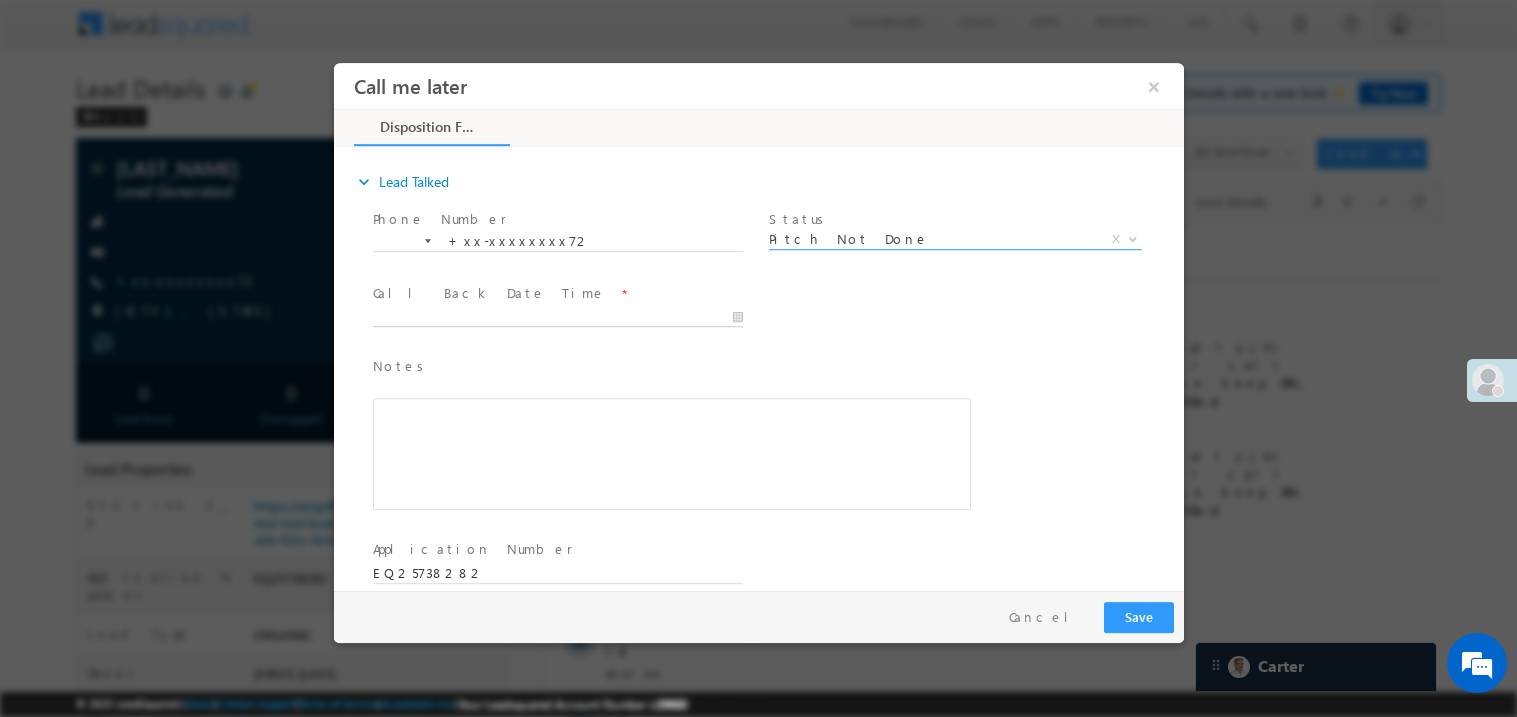 click on "Call me later
×" at bounding box center (758, 325) 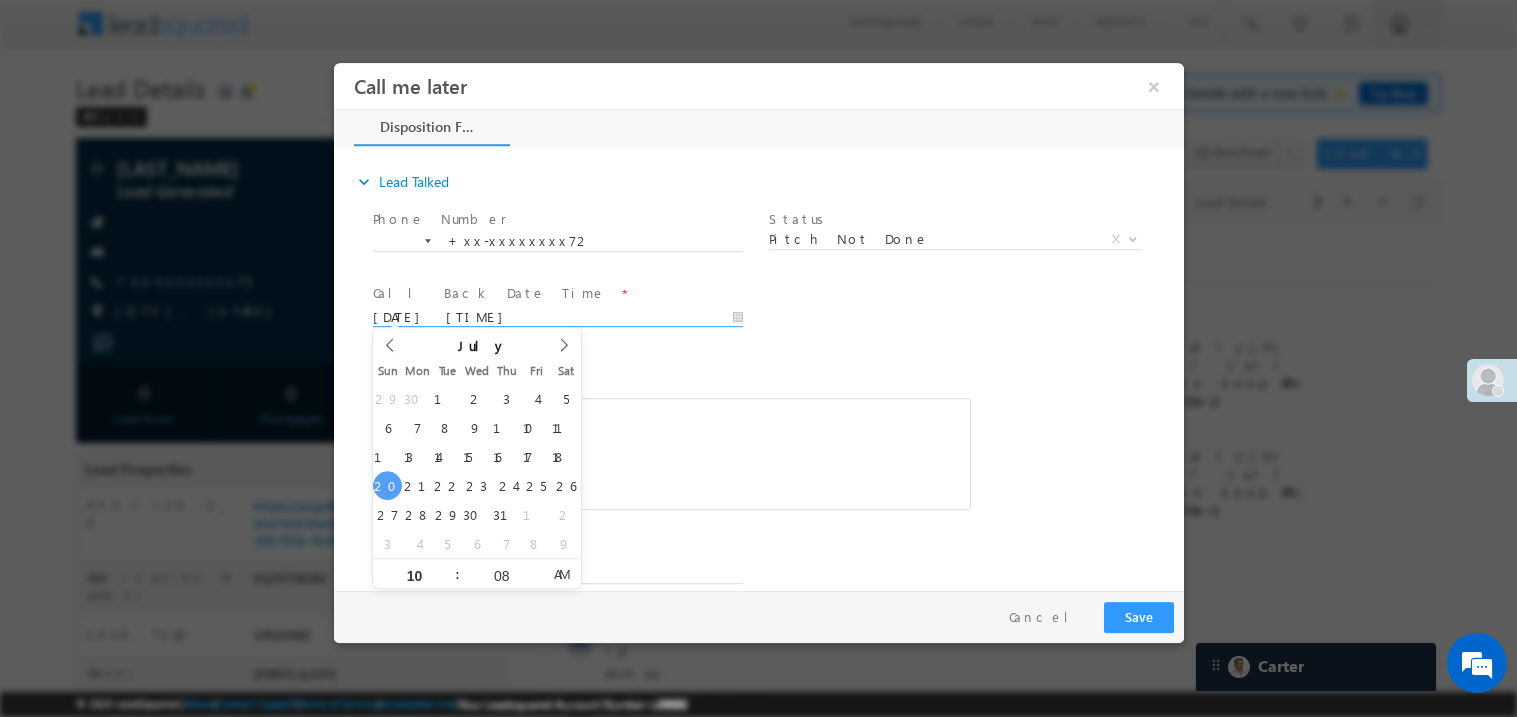 click on "Notes
*" at bounding box center [656, 366] 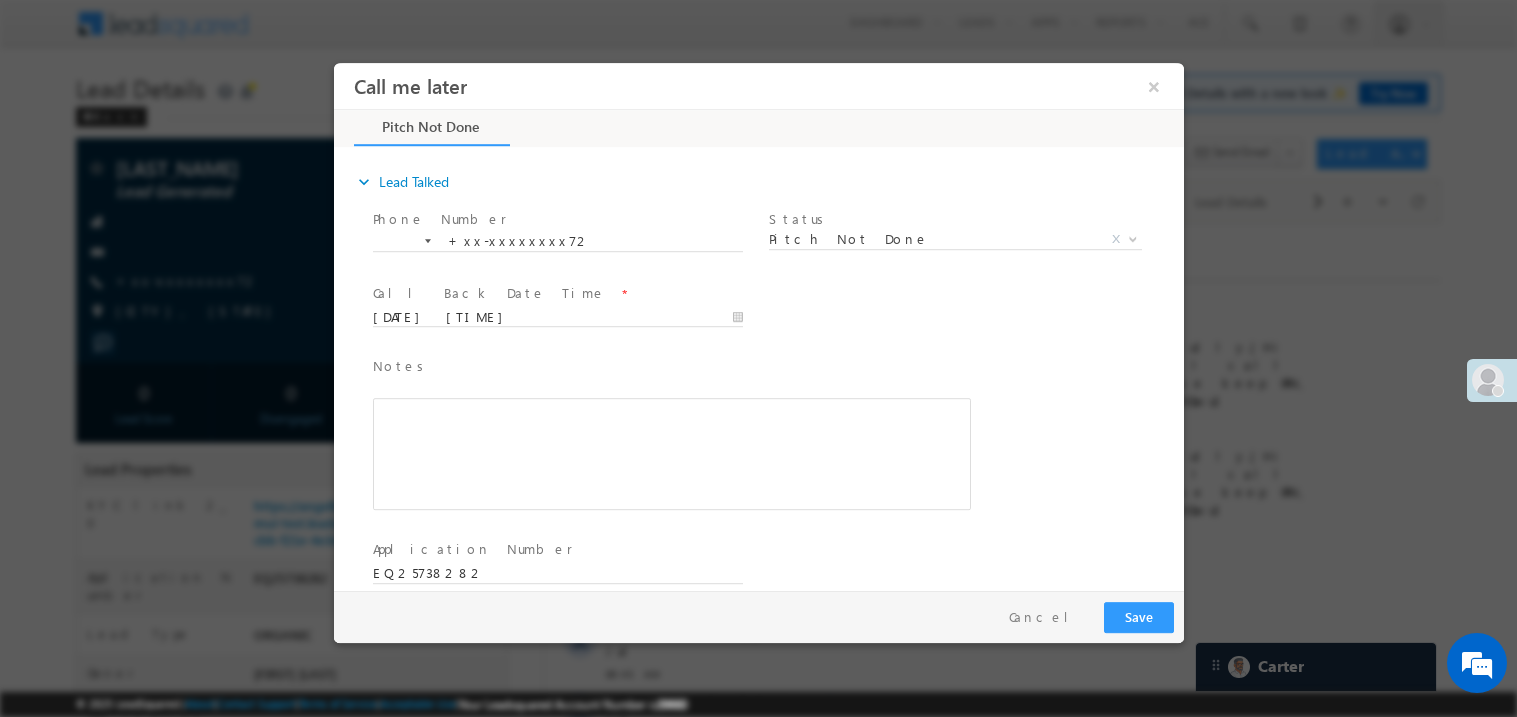 click at bounding box center (671, 453) 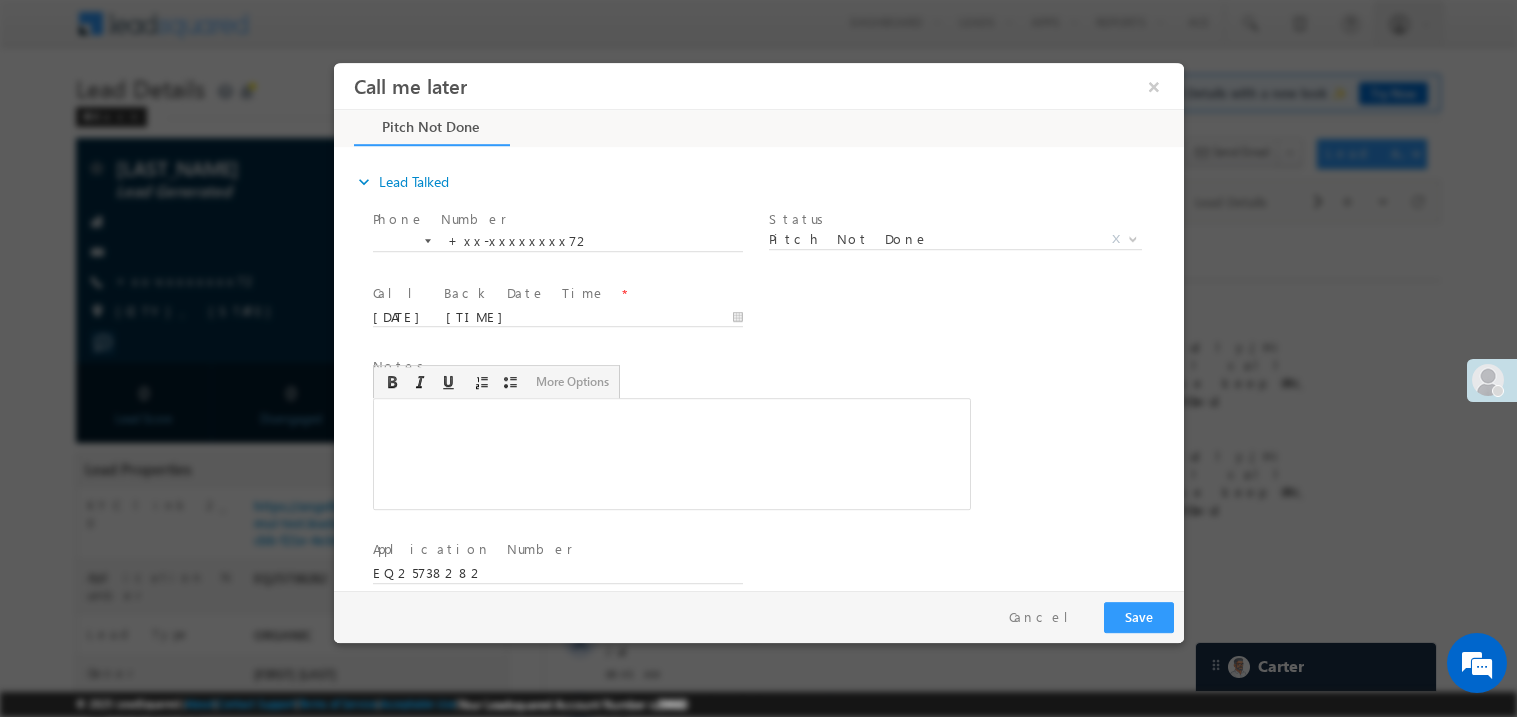 type 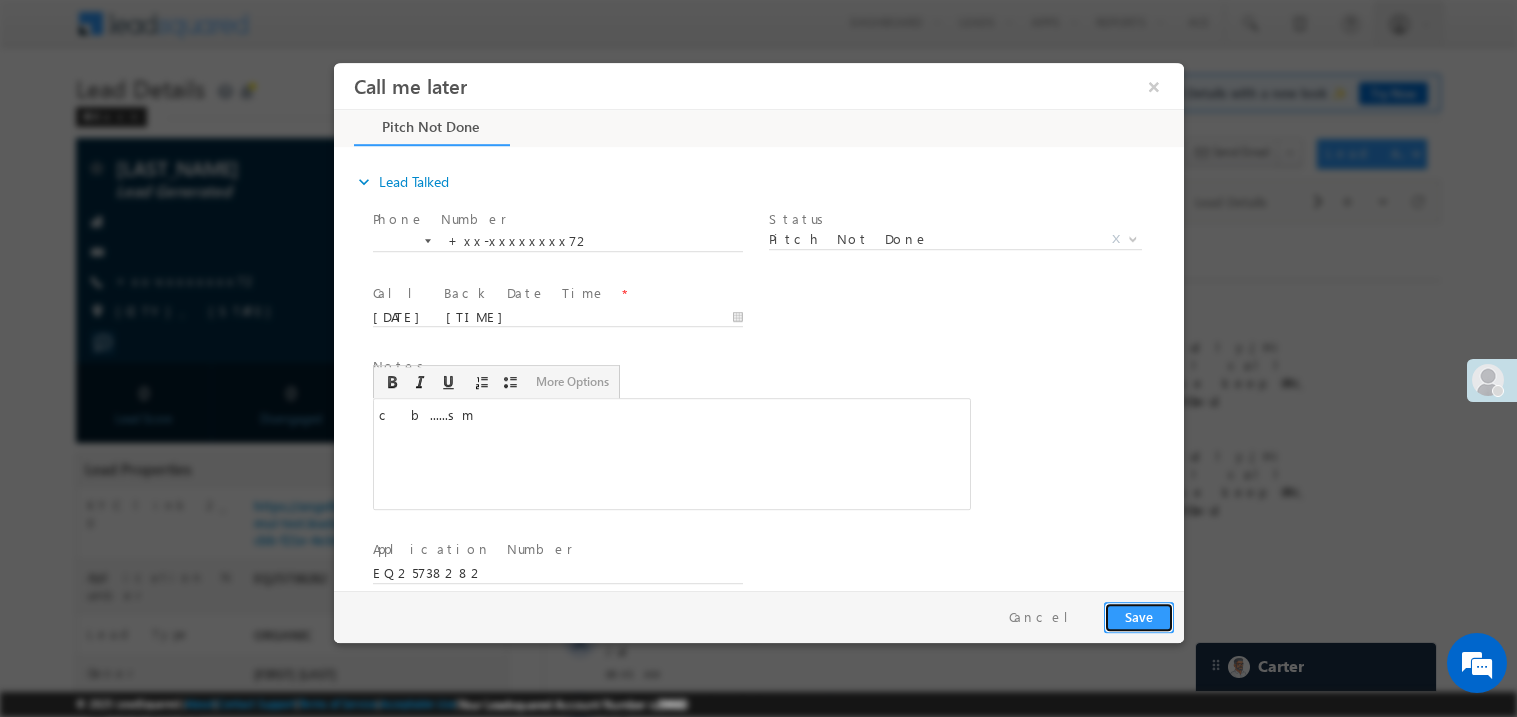 click on "Save" at bounding box center [1138, 616] 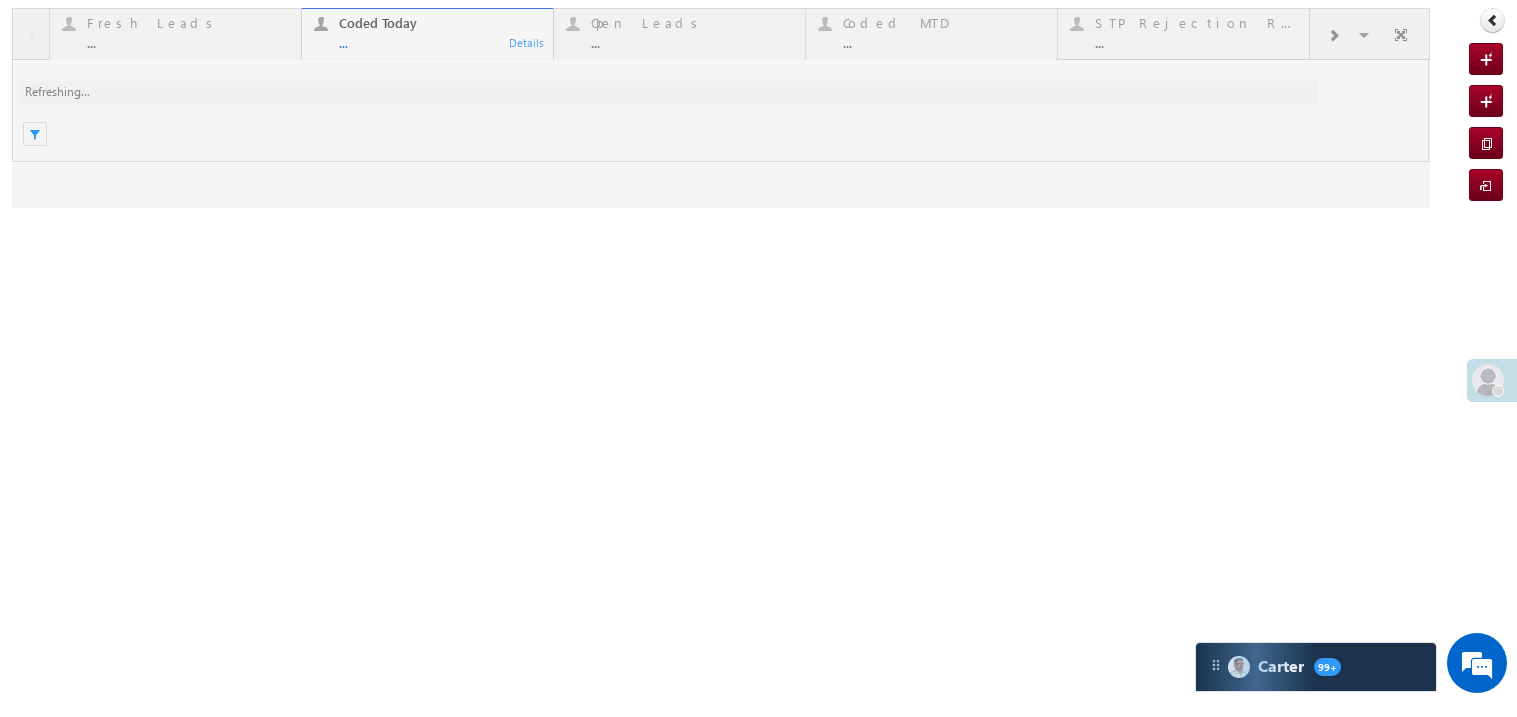 scroll, scrollTop: 0, scrollLeft: 0, axis: both 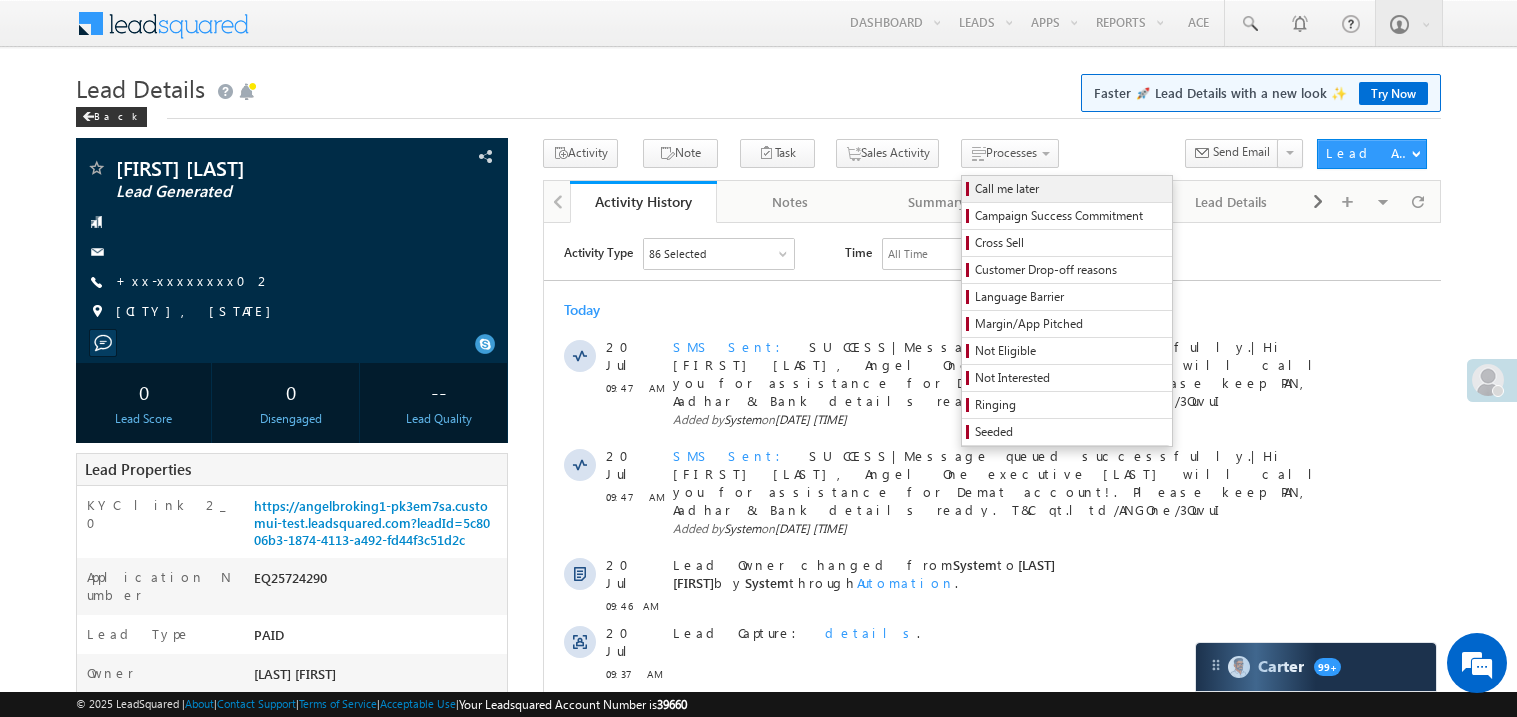 click on "Call me later" at bounding box center [1070, 189] 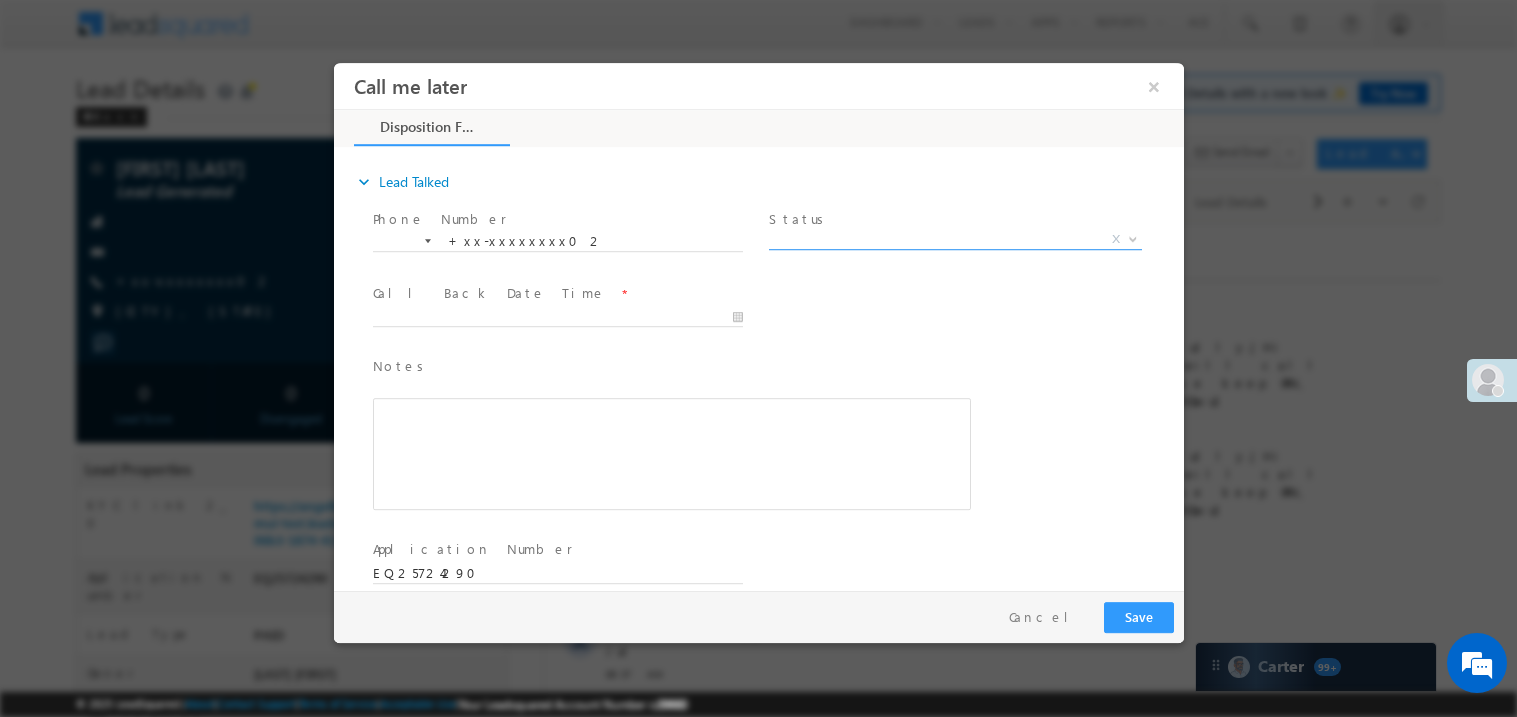 scroll, scrollTop: 0, scrollLeft: 0, axis: both 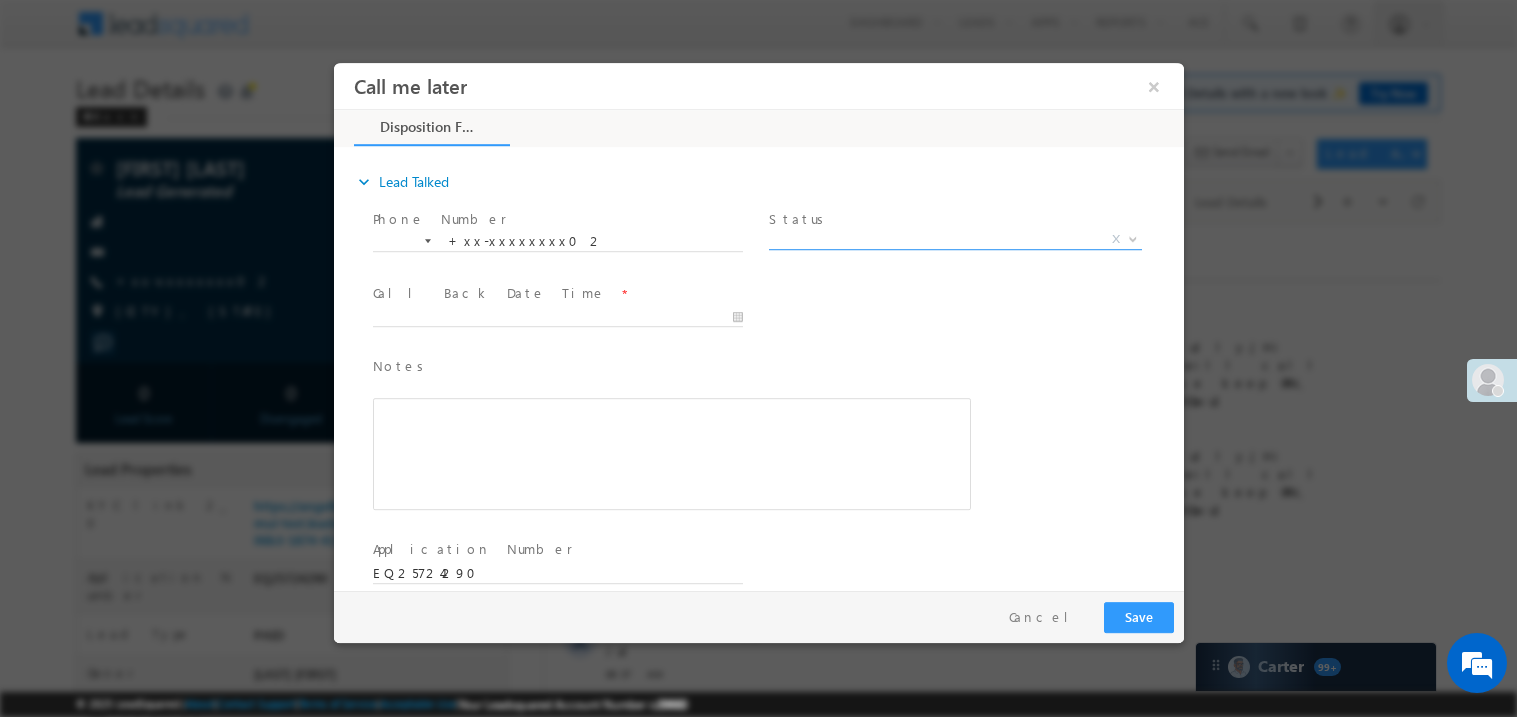 click on "X" at bounding box center [954, 239] 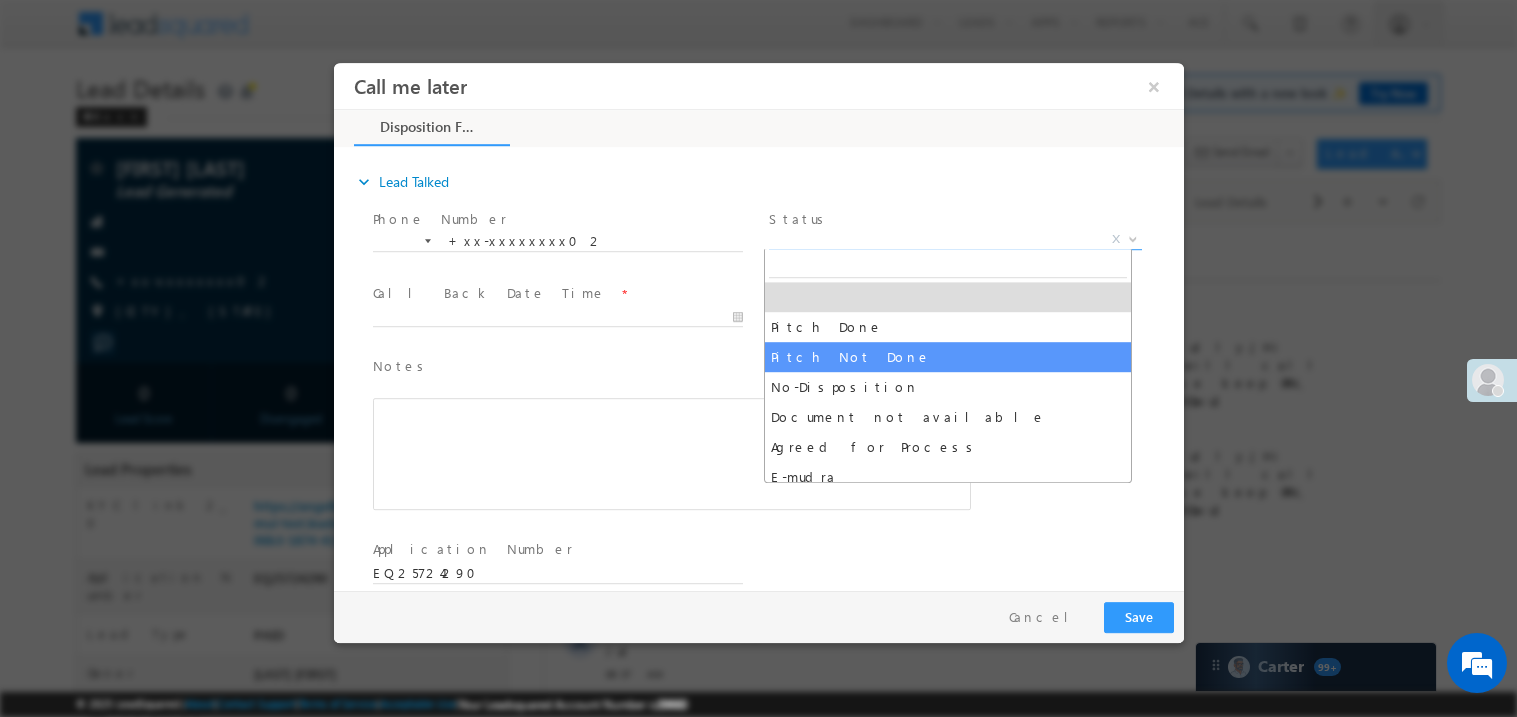 select on "Pitch Not Done" 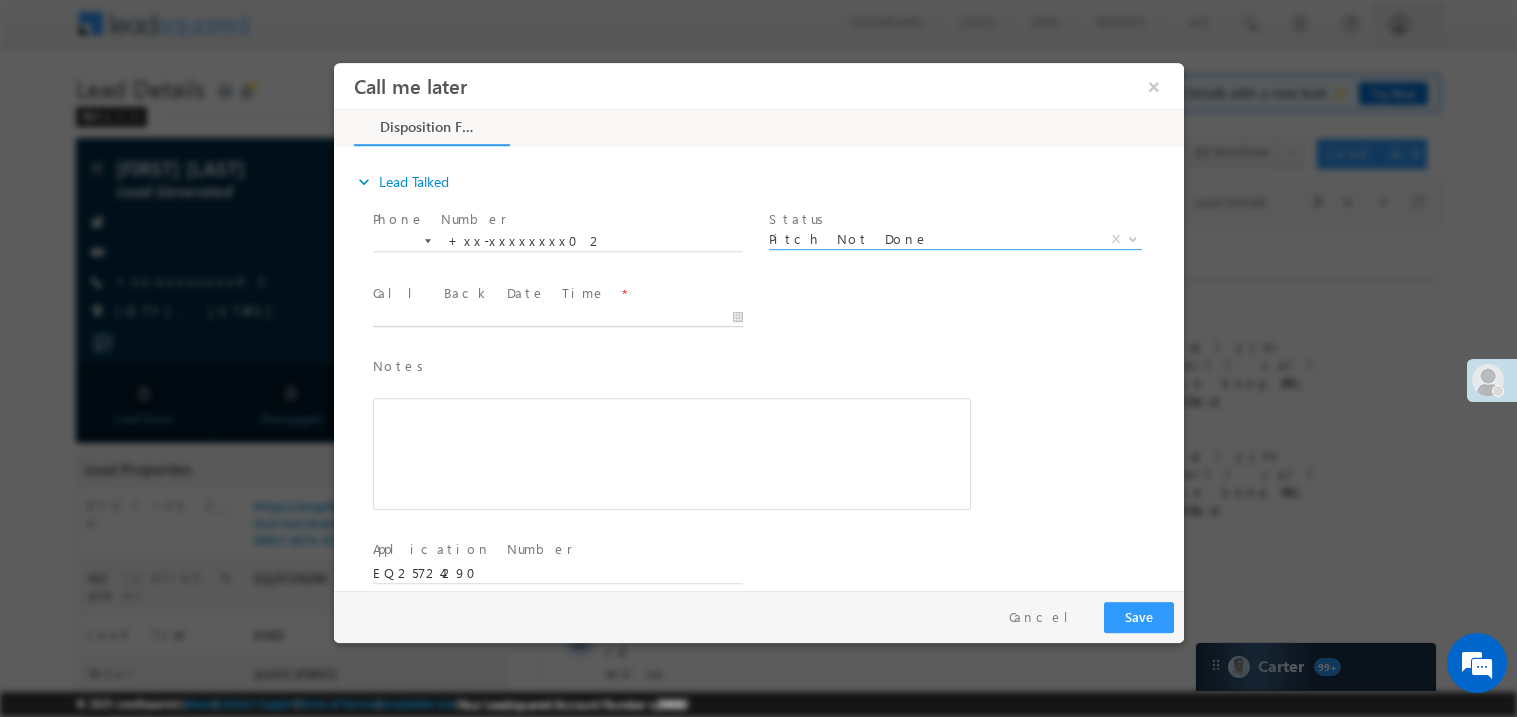 click on "Call me later
×" at bounding box center (758, 325) 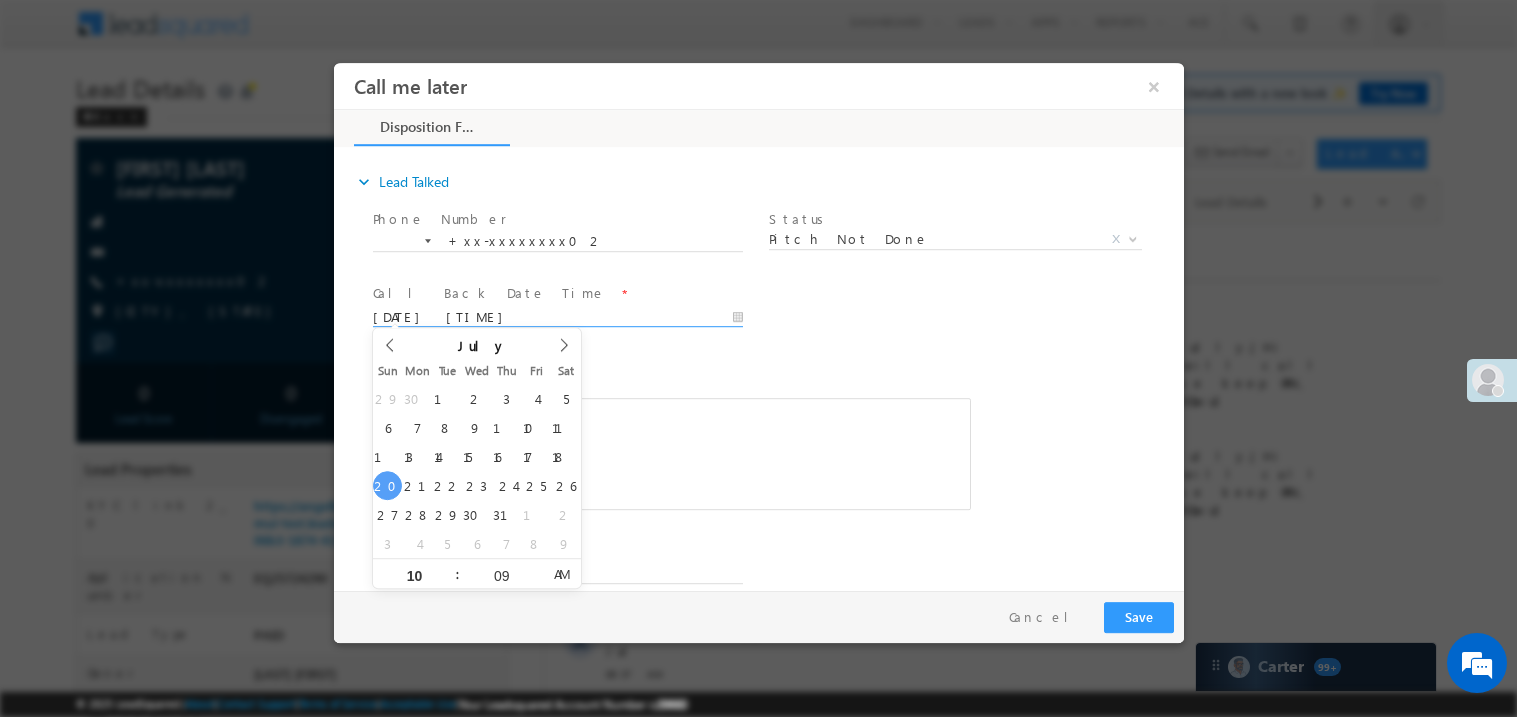 click at bounding box center (671, 453) 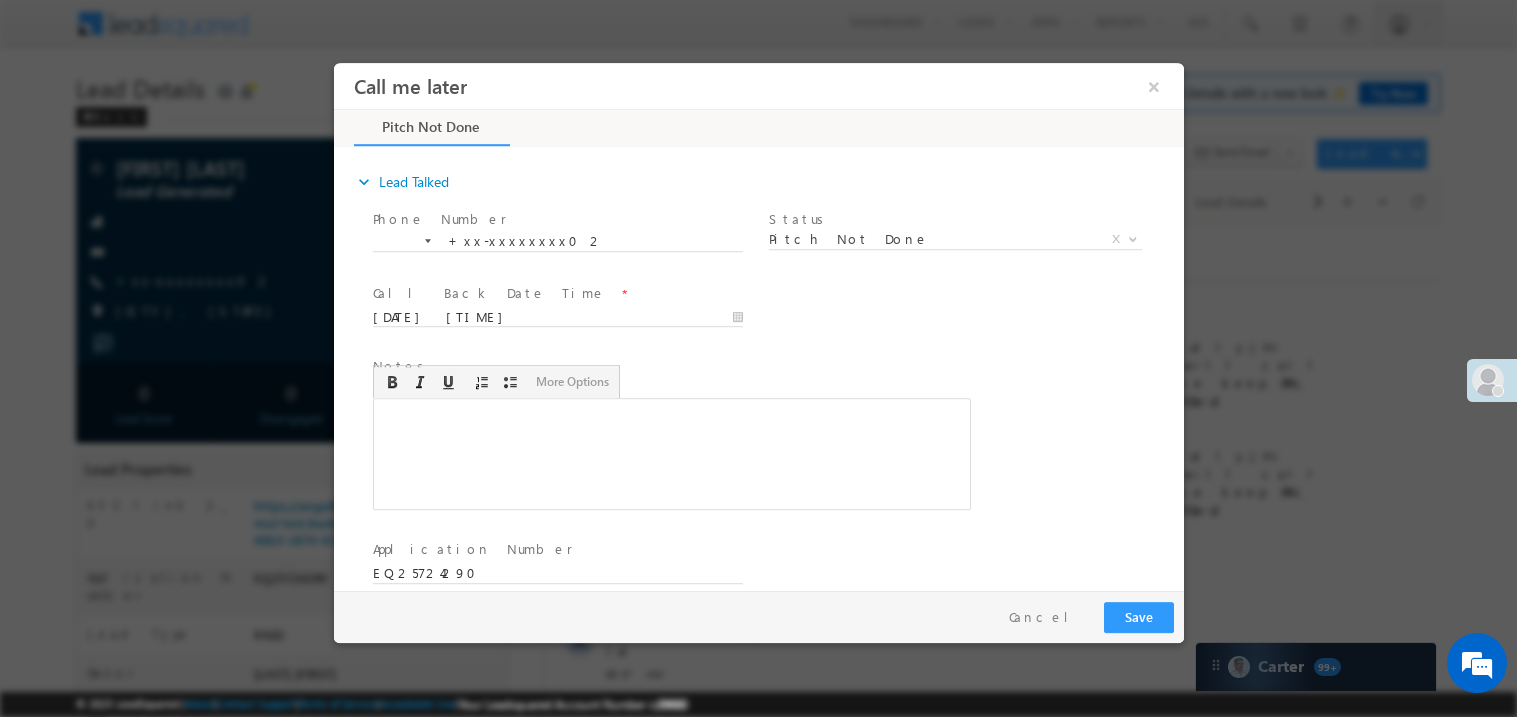 type 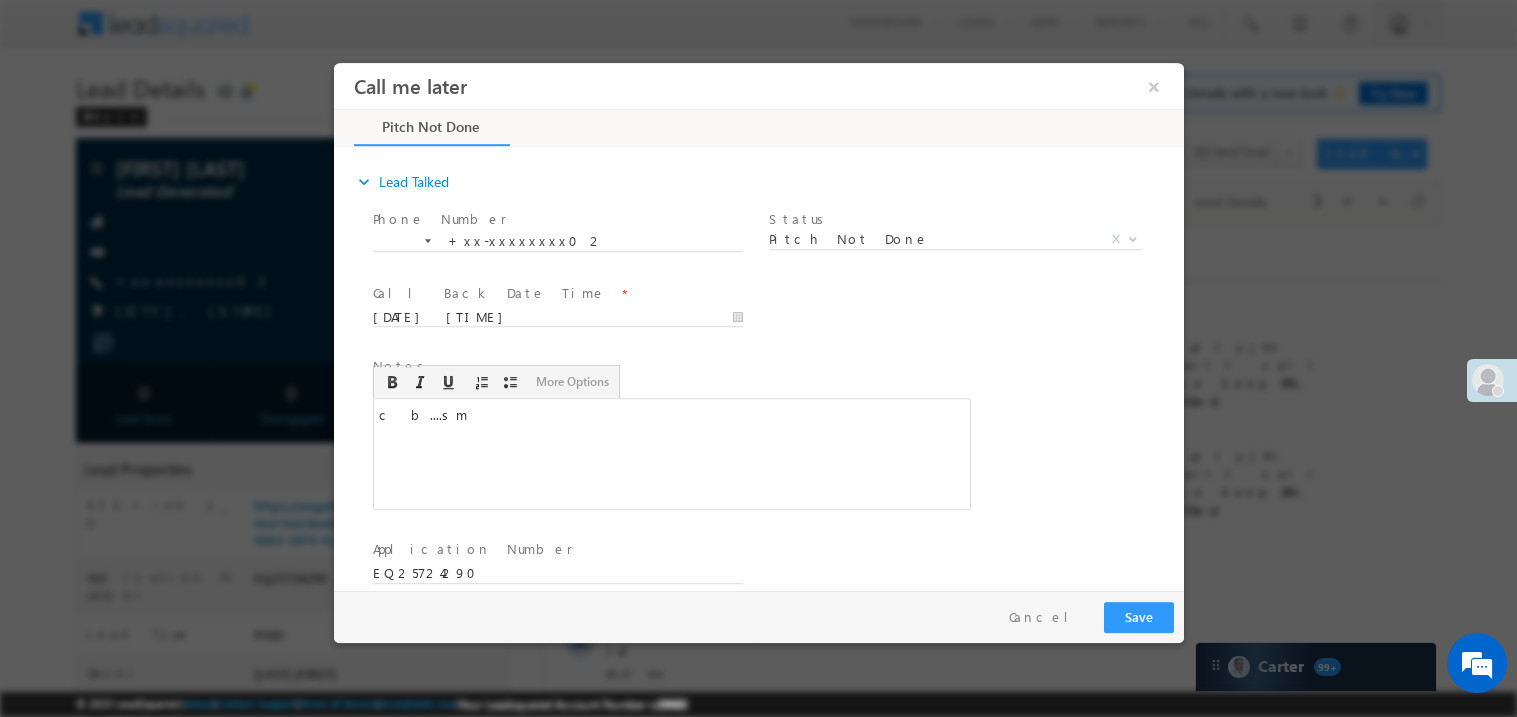 scroll, scrollTop: 0, scrollLeft: 0, axis: both 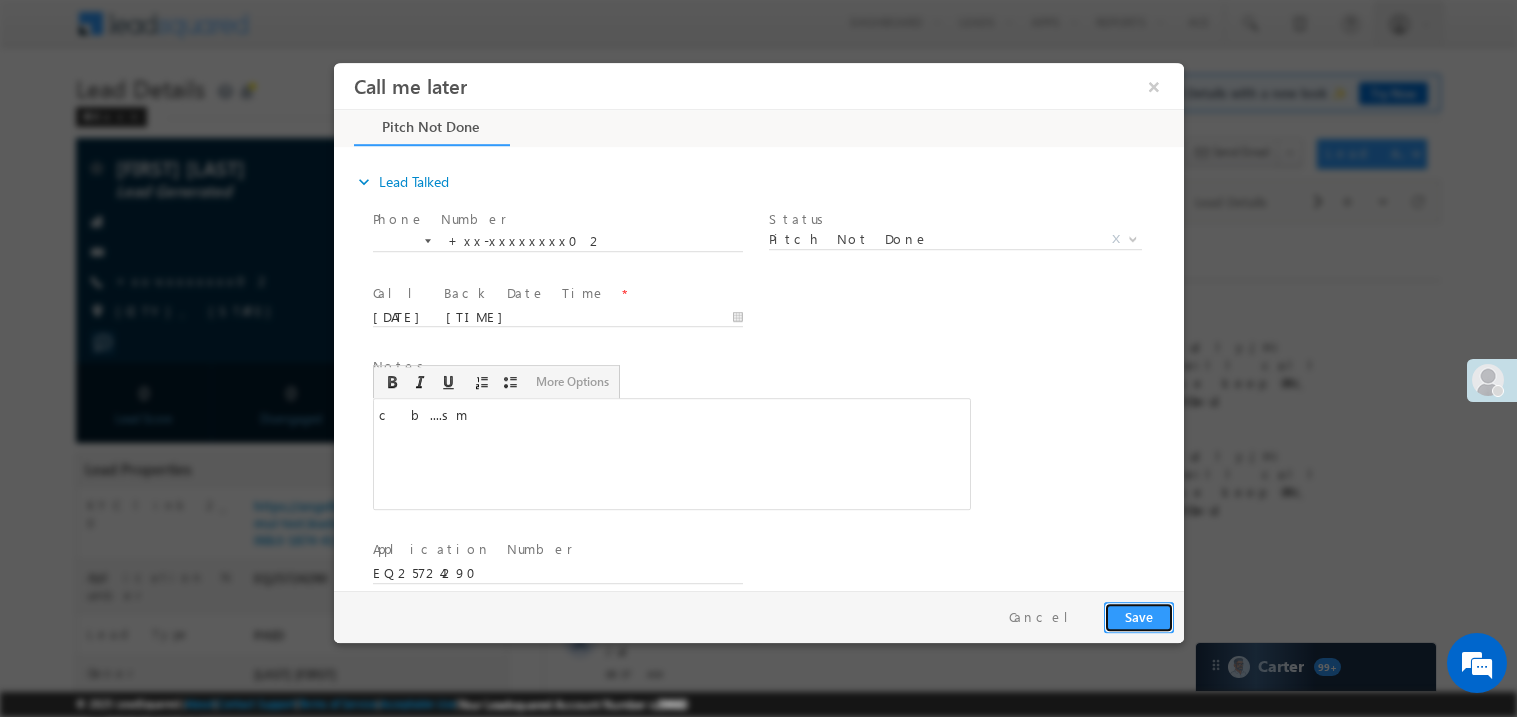 click on "Save" at bounding box center (1138, 616) 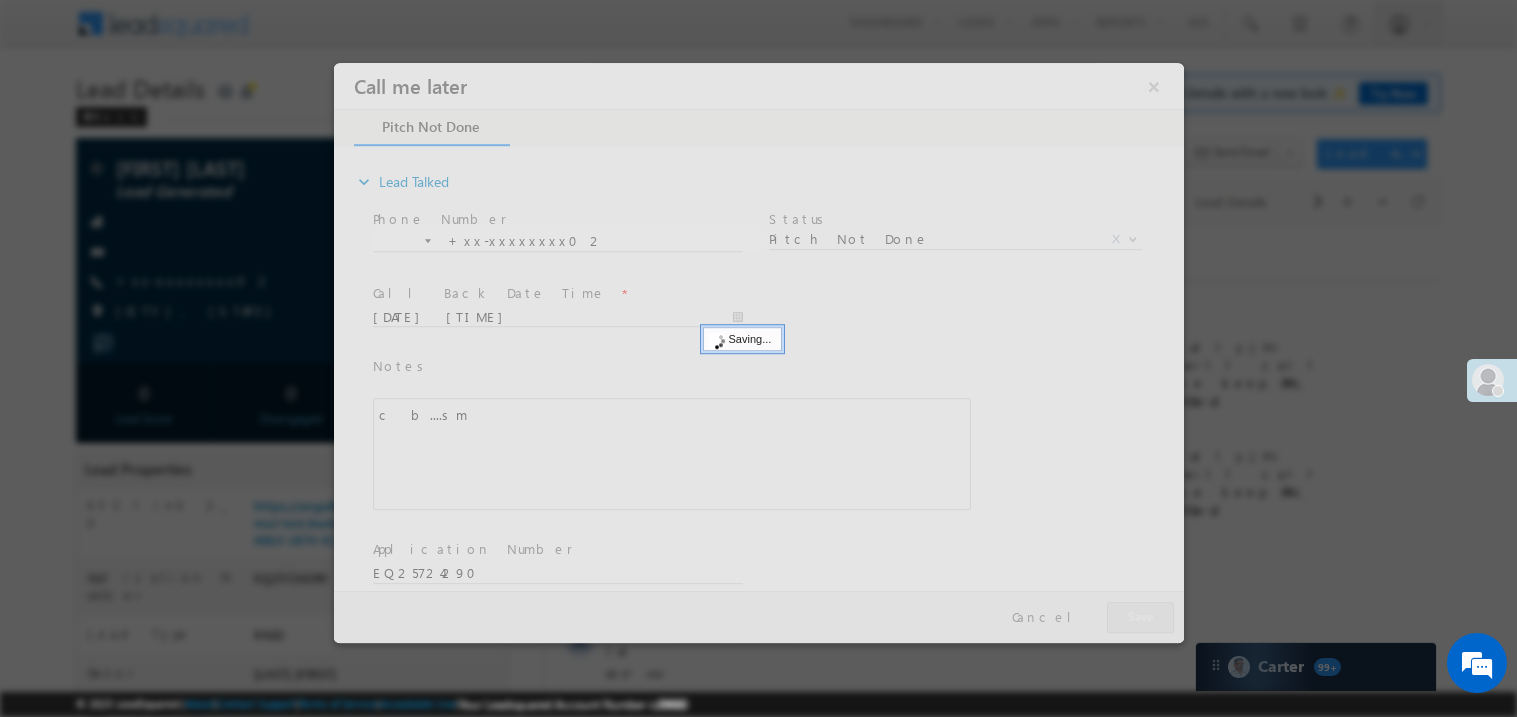 click at bounding box center [758, 352] 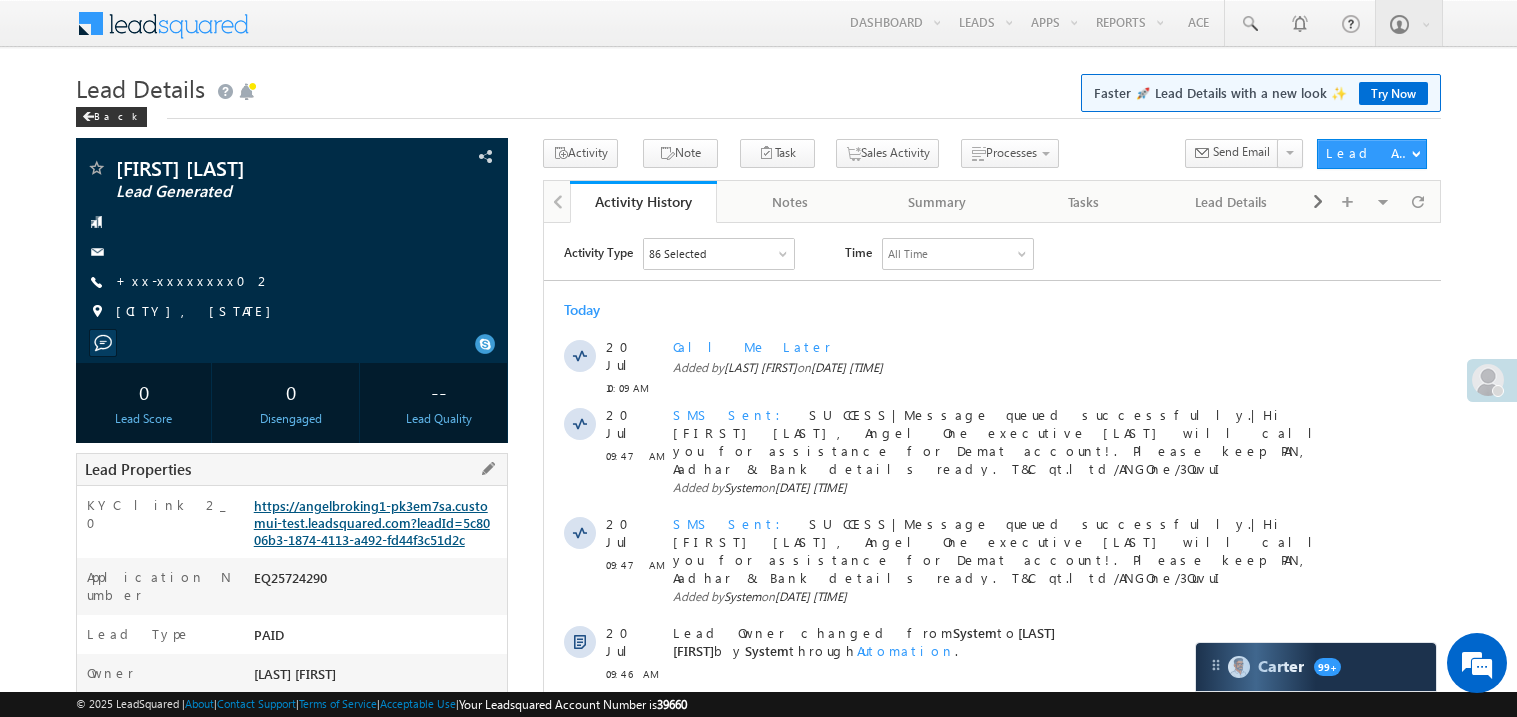 click on "https://angelbroking1-pk3em7sa.customui-test.leadsquared.com?leadId=5c8006b3-1874-4113-a492-fd44f3c51d2c" at bounding box center (372, 522) 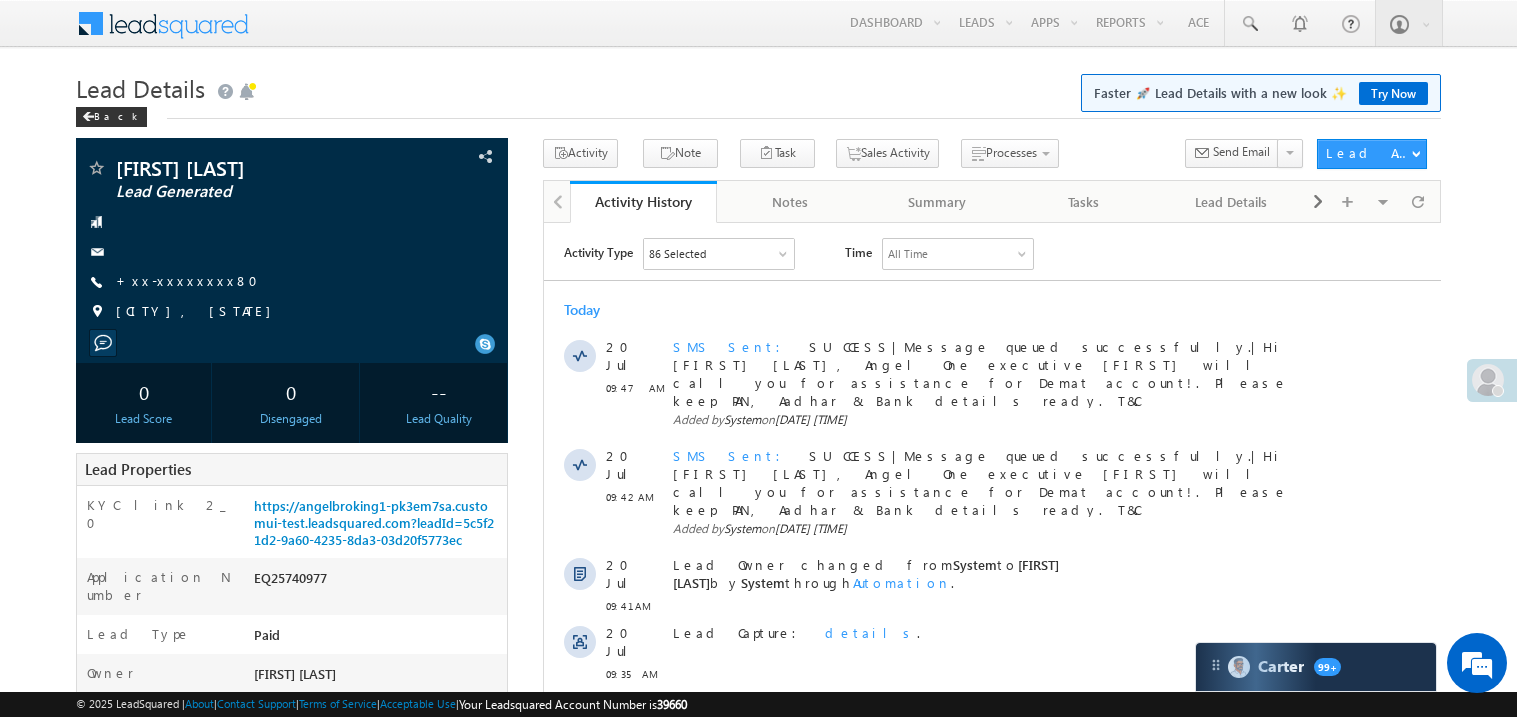 scroll, scrollTop: 0, scrollLeft: 0, axis: both 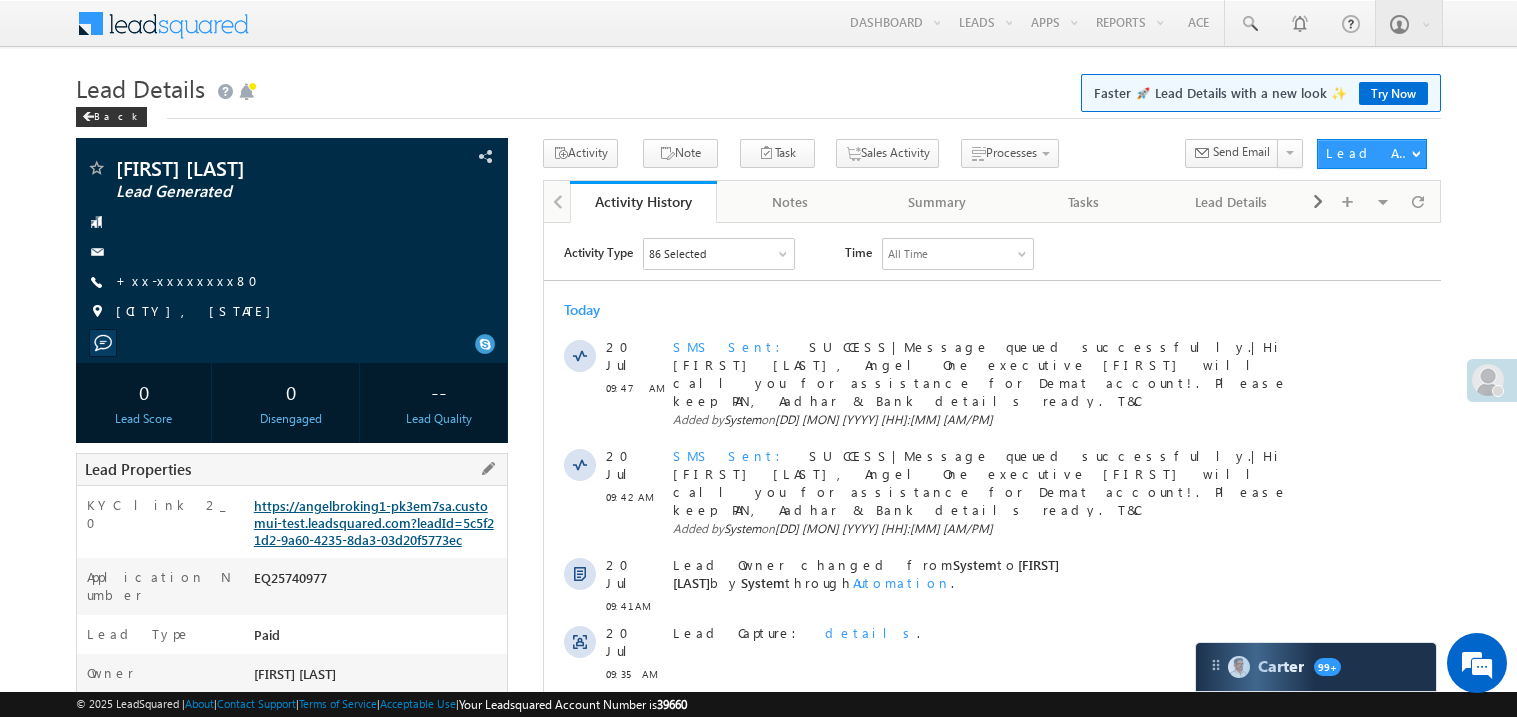 click on "https://angelbroking1-pk3em7sa.customui-test.leadsquared.com?leadId=5c5f21d2-9a60-4235-8da3-03d20f5773ec" at bounding box center (374, 522) 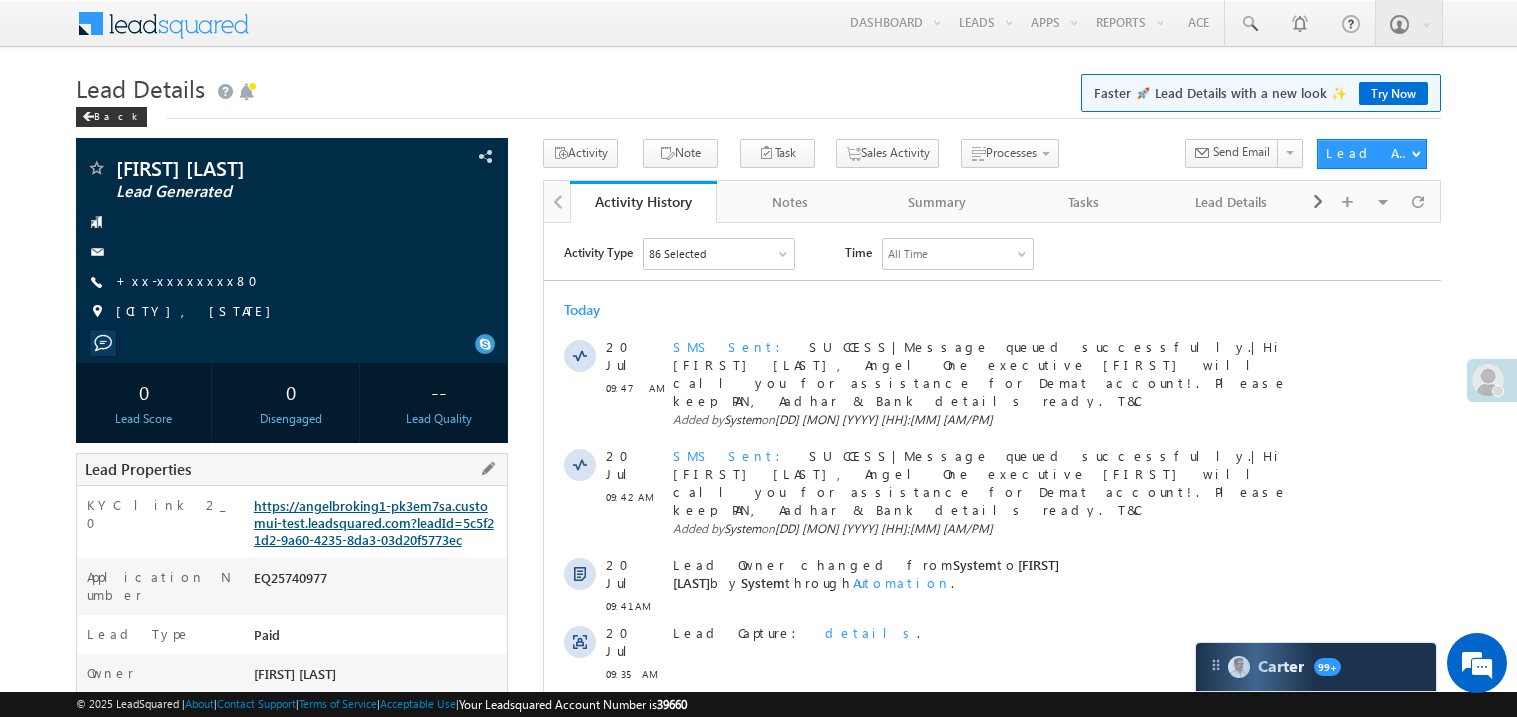 scroll, scrollTop: 0, scrollLeft: 0, axis: both 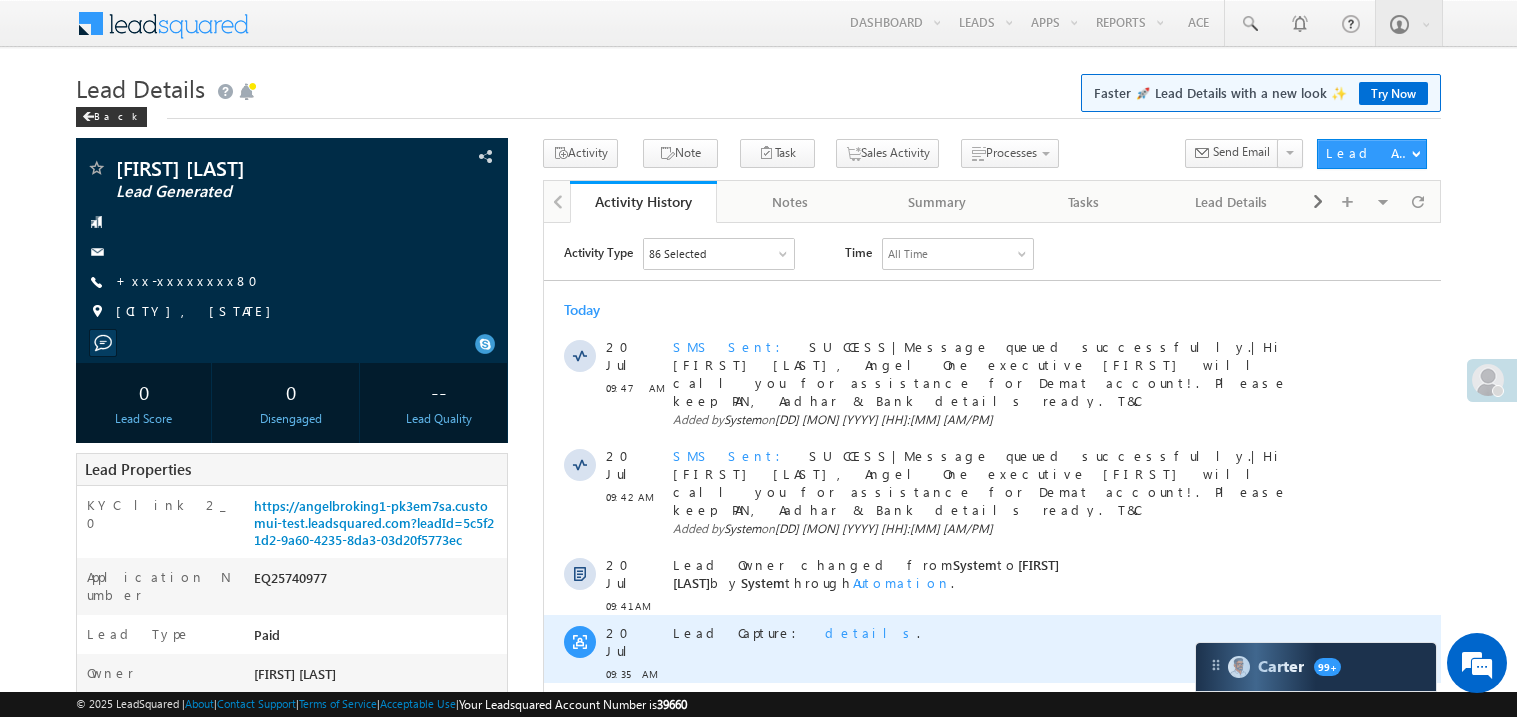 click on "Lead Capture:
details ." at bounding box center (1001, 648) 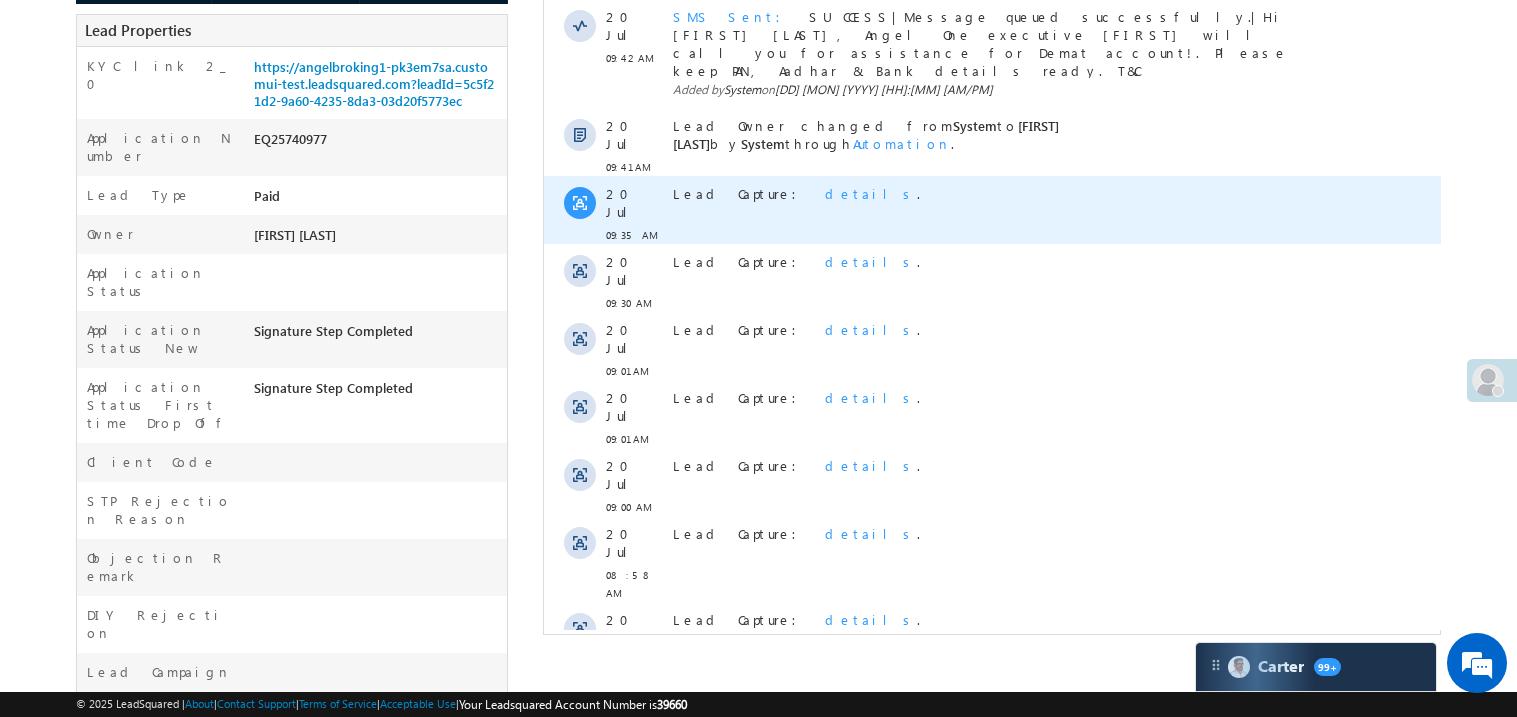 scroll, scrollTop: 399, scrollLeft: 0, axis: vertical 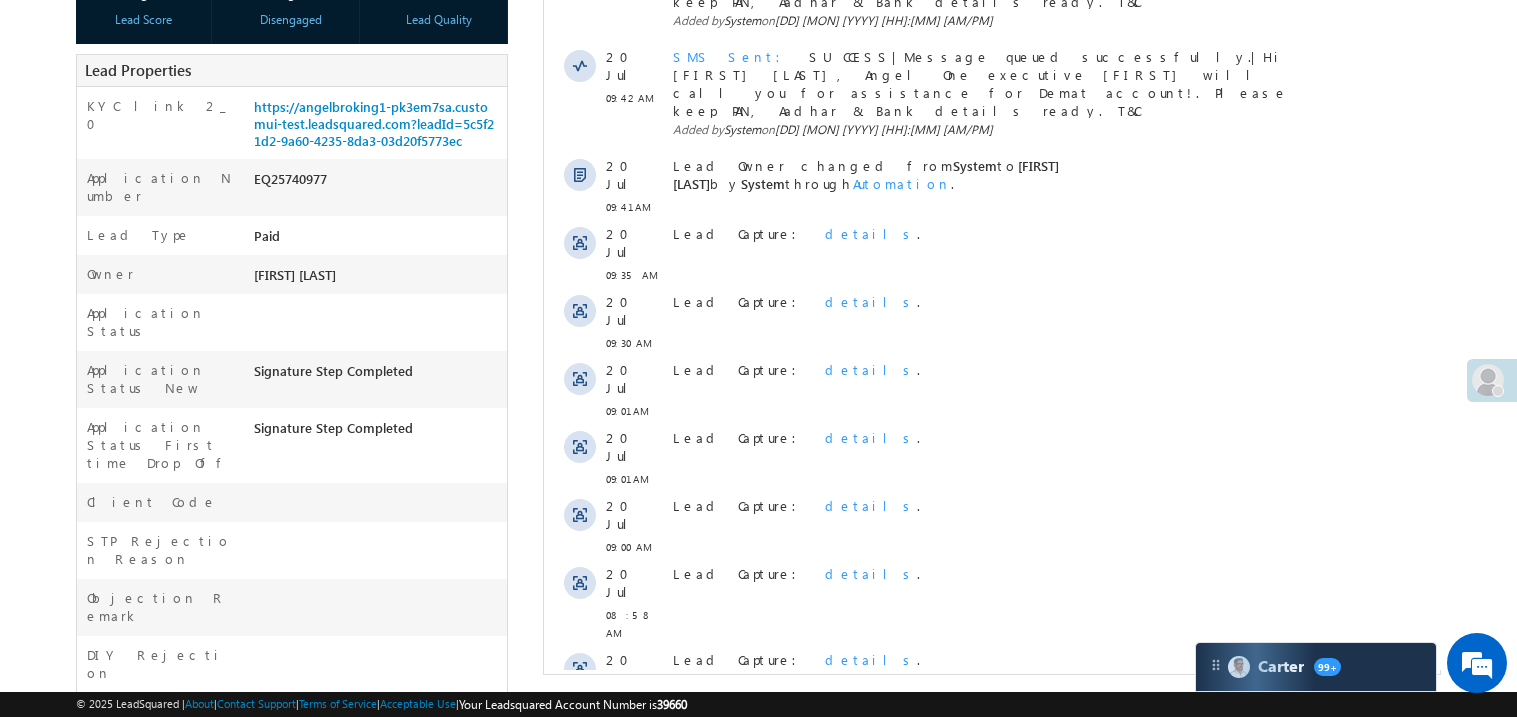 click on "Show More" at bounding box center [991, 763] 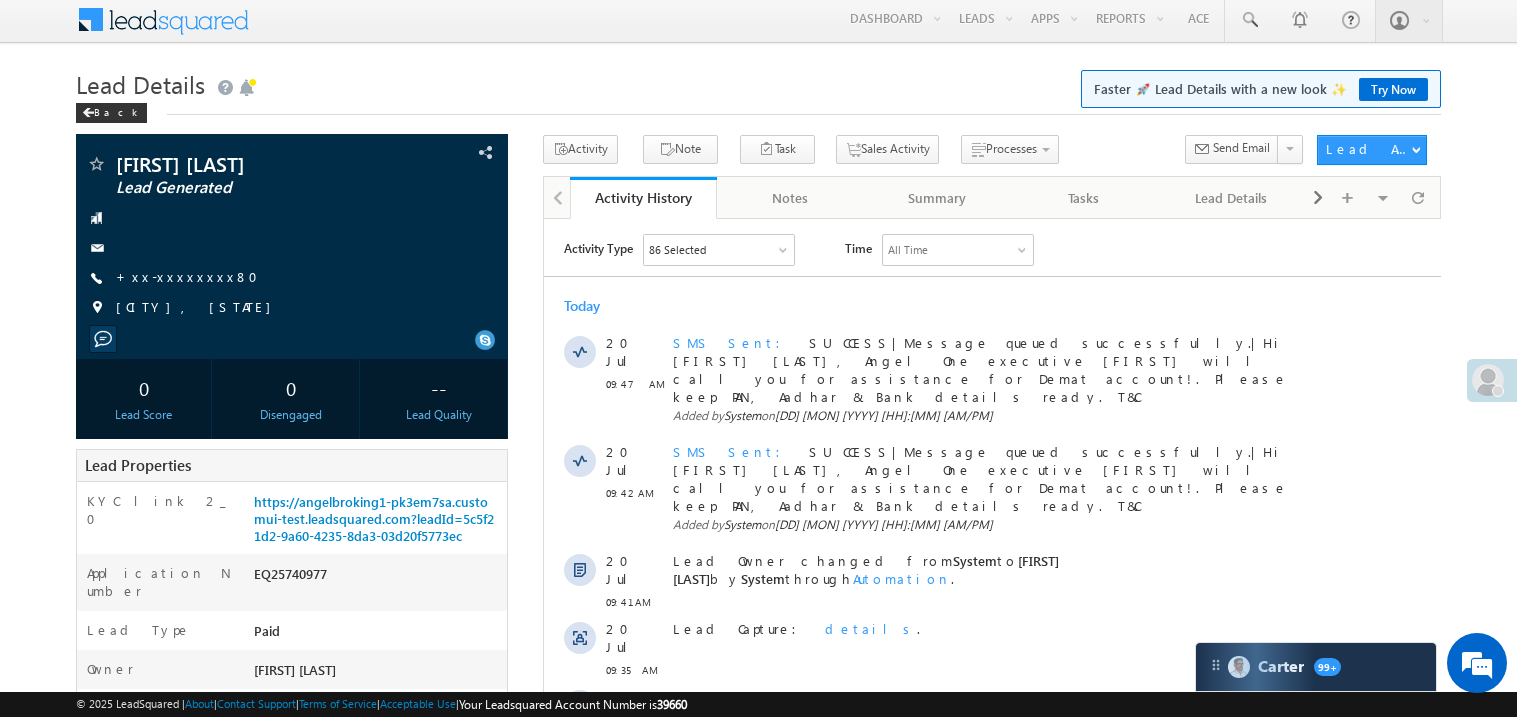 scroll, scrollTop: 0, scrollLeft: 0, axis: both 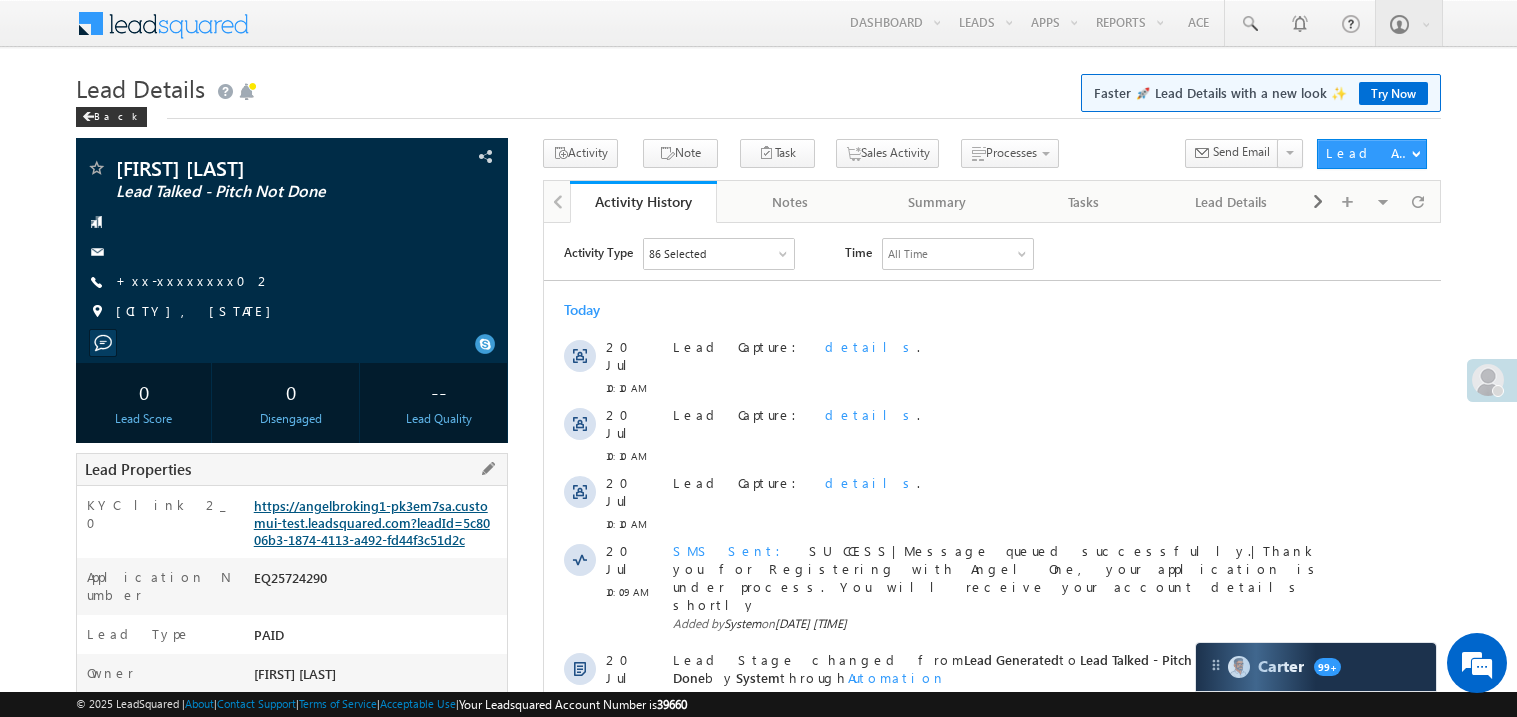 click on "https://angelbroking1-pk3em7sa.customui-test.leadsquared.com?leadId=5c8006b3-1874-4113-a492-fd44f3c51d2c" at bounding box center (372, 522) 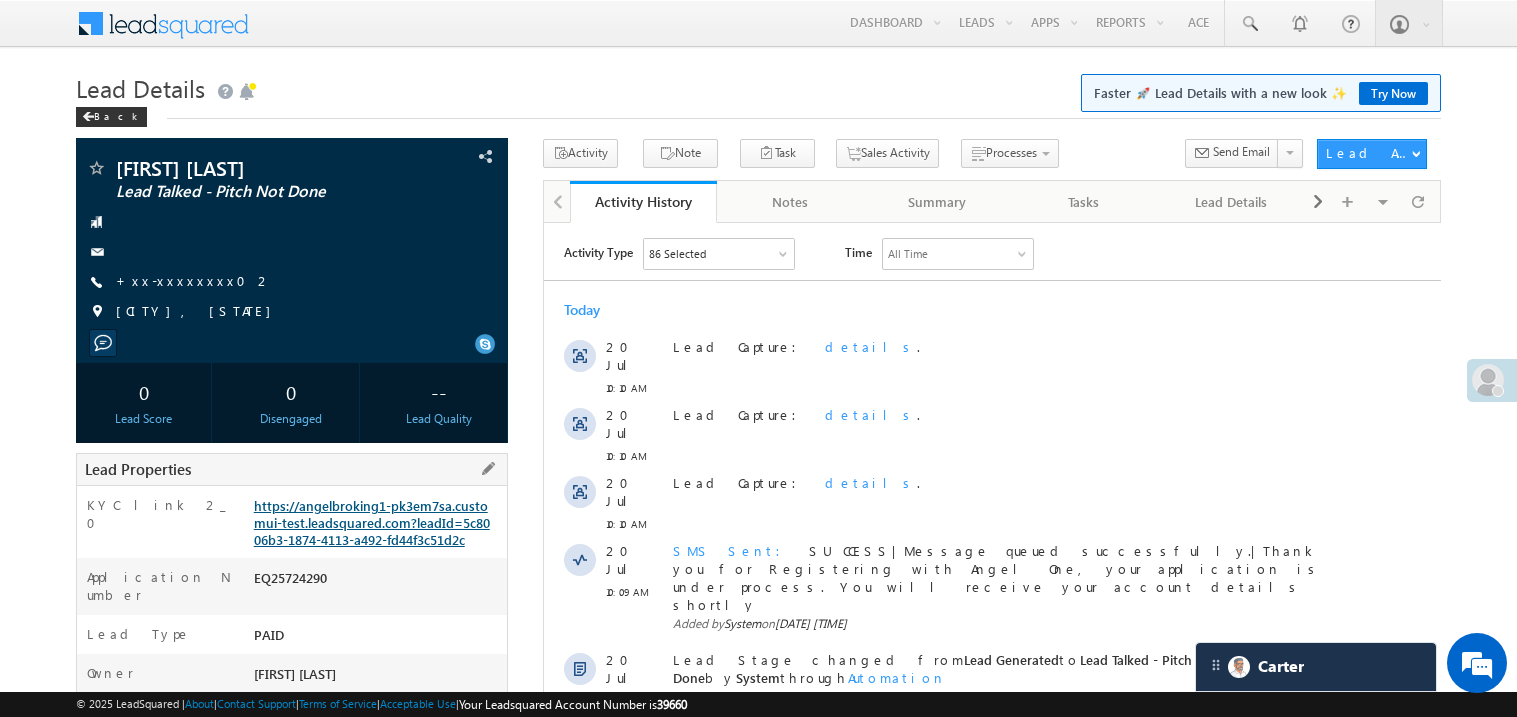 click on "https://angelbroking1-pk3em7sa.customui-test.leadsquared.com?leadId=5c8006b3-1874-4113-a492-fd44f3c51d2c" at bounding box center (372, 522) 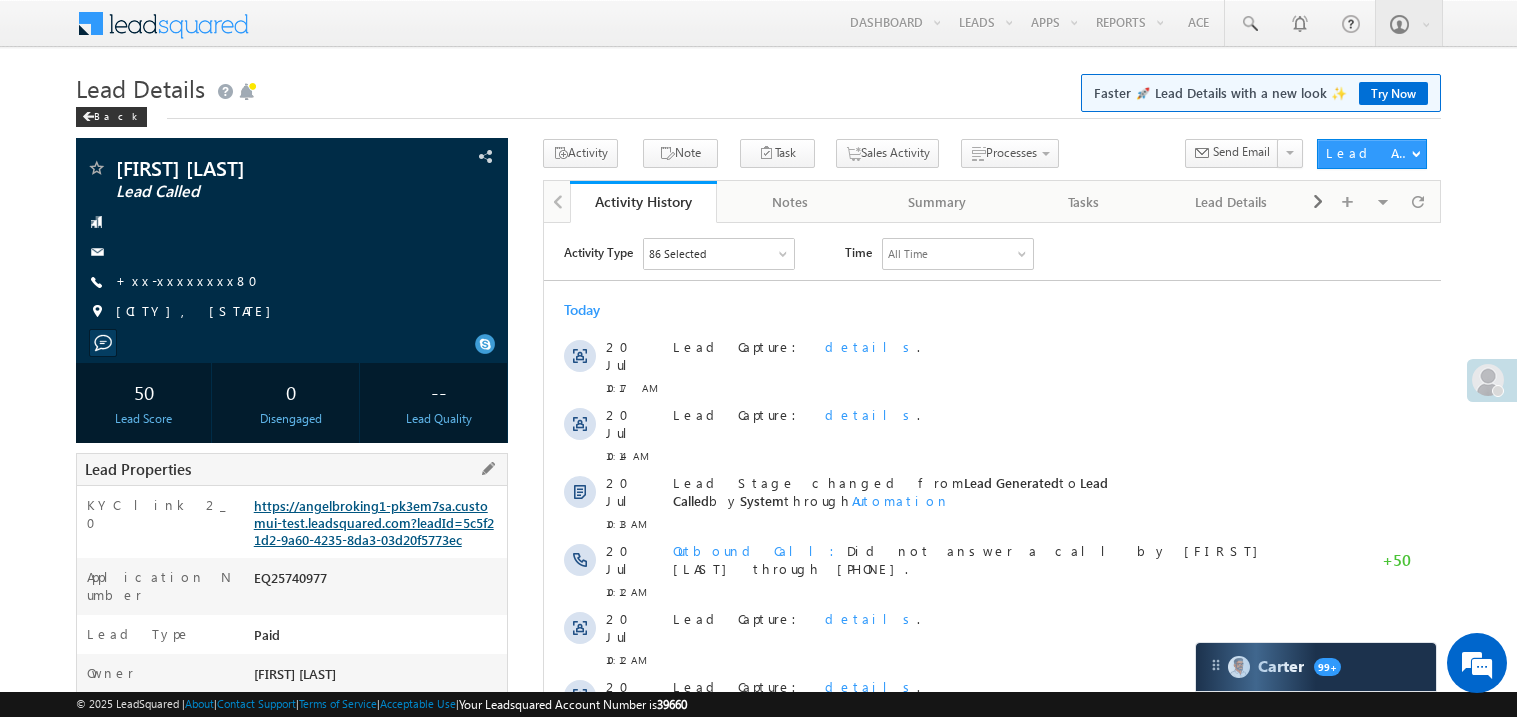 scroll, scrollTop: 0, scrollLeft: 0, axis: both 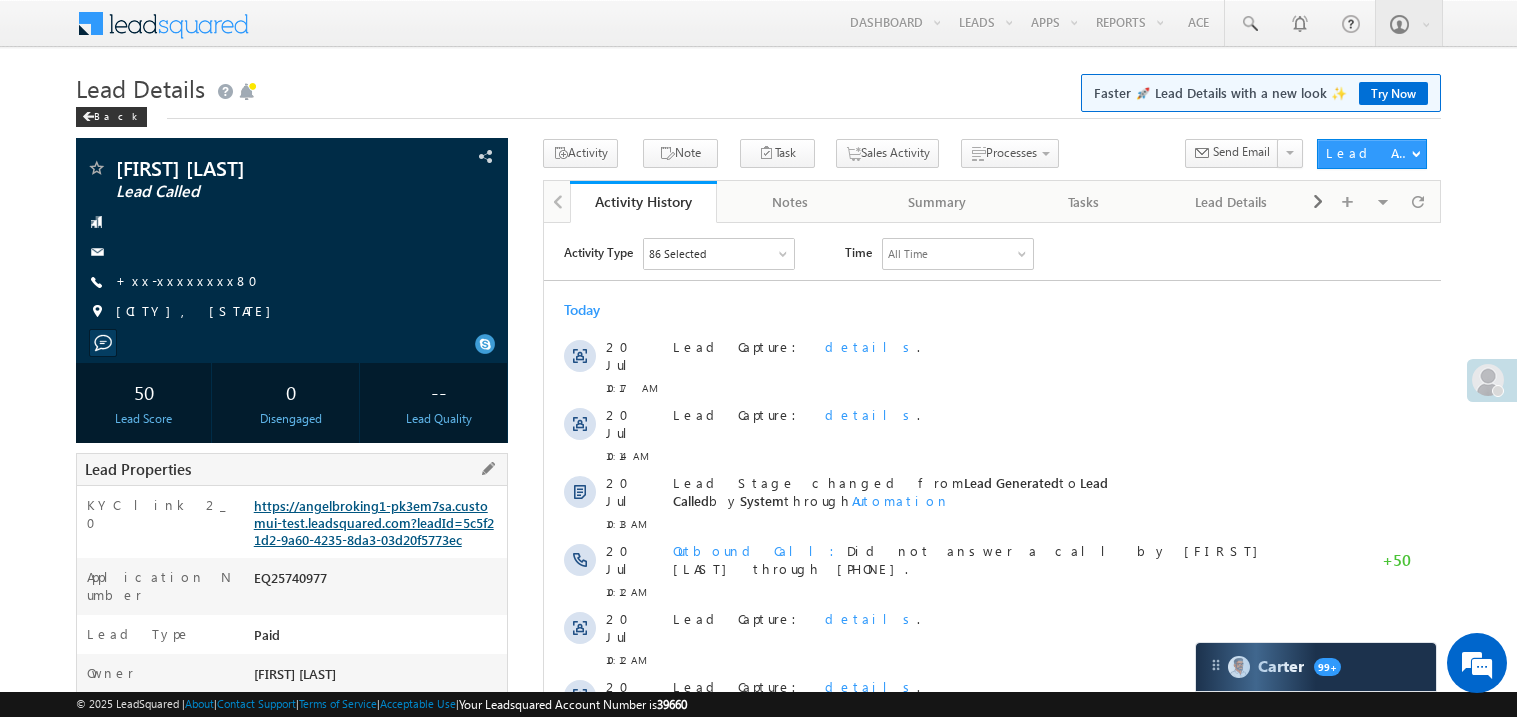 click on "https://angelbroking1-pk3em7sa.customui-test.leadsquared.com?leadId=5c5f21d2-9a60-4235-8da3-03d20f5773ec" at bounding box center [374, 522] 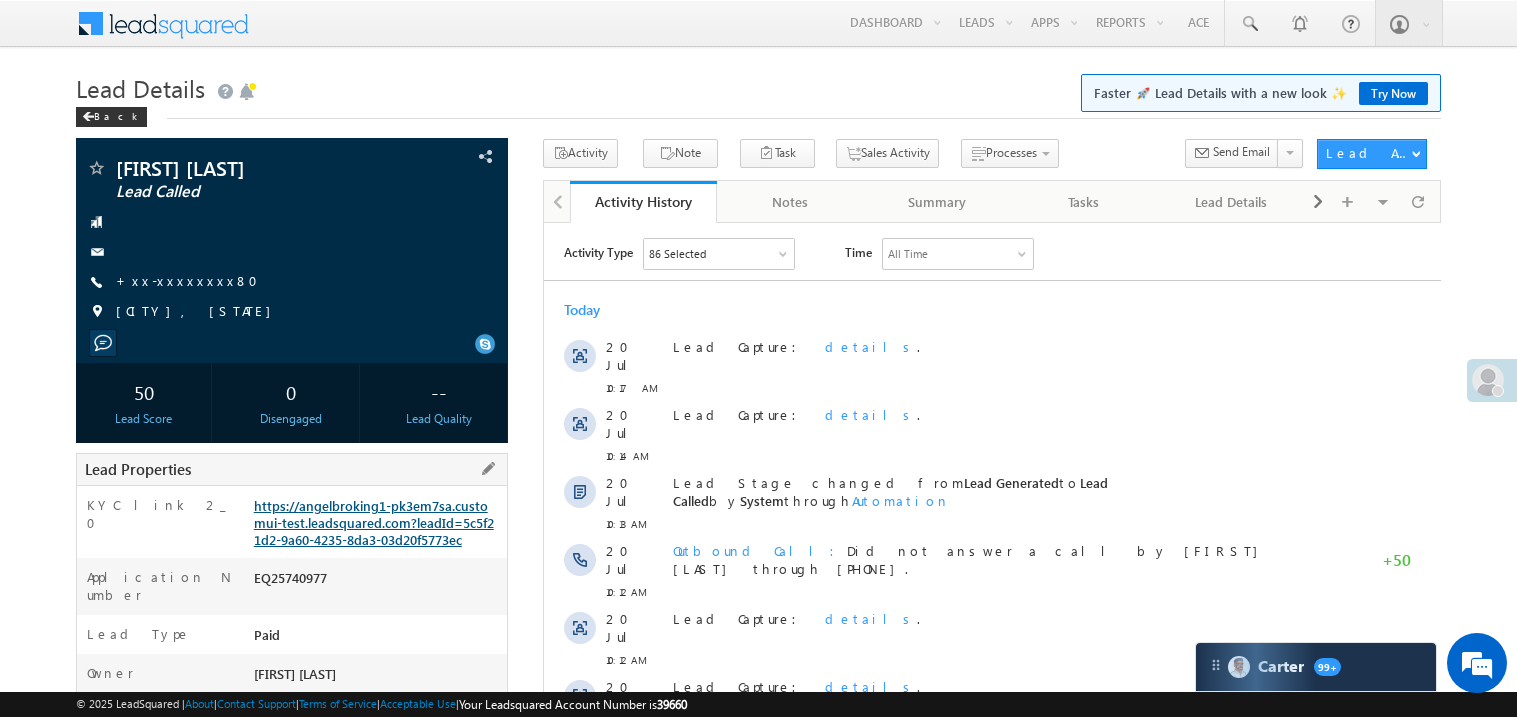 scroll, scrollTop: 0, scrollLeft: 0, axis: both 